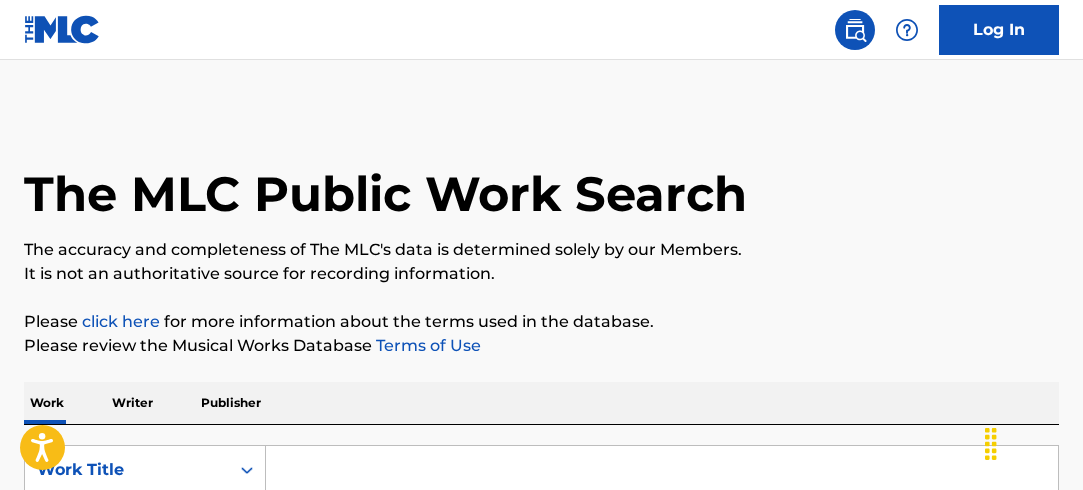 scroll, scrollTop: 0, scrollLeft: 0, axis: both 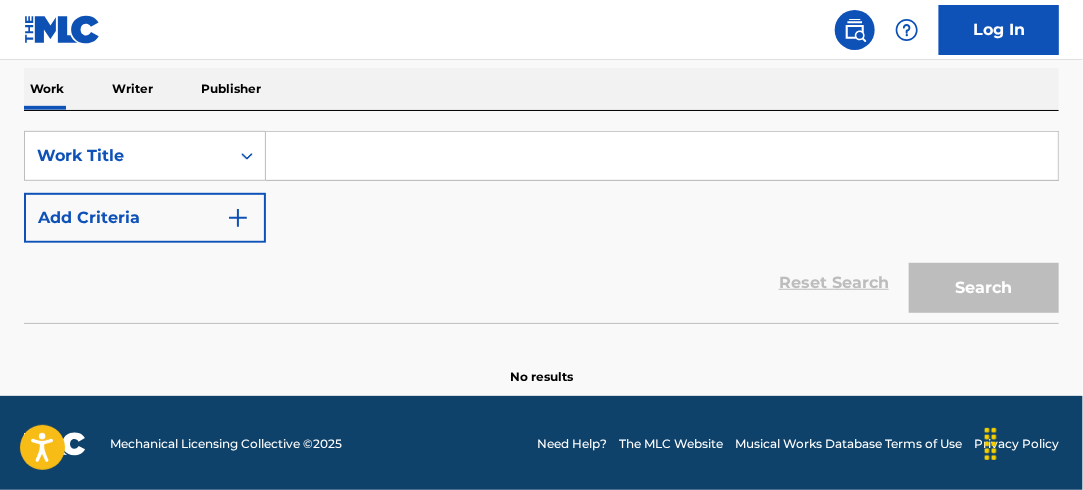 click on "Writer" at bounding box center (132, 89) 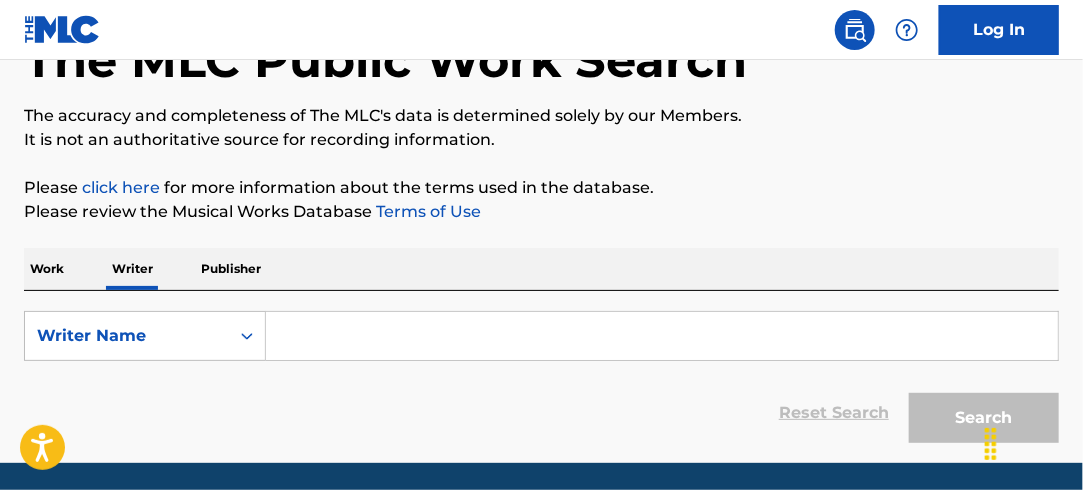 scroll, scrollTop: 202, scrollLeft: 0, axis: vertical 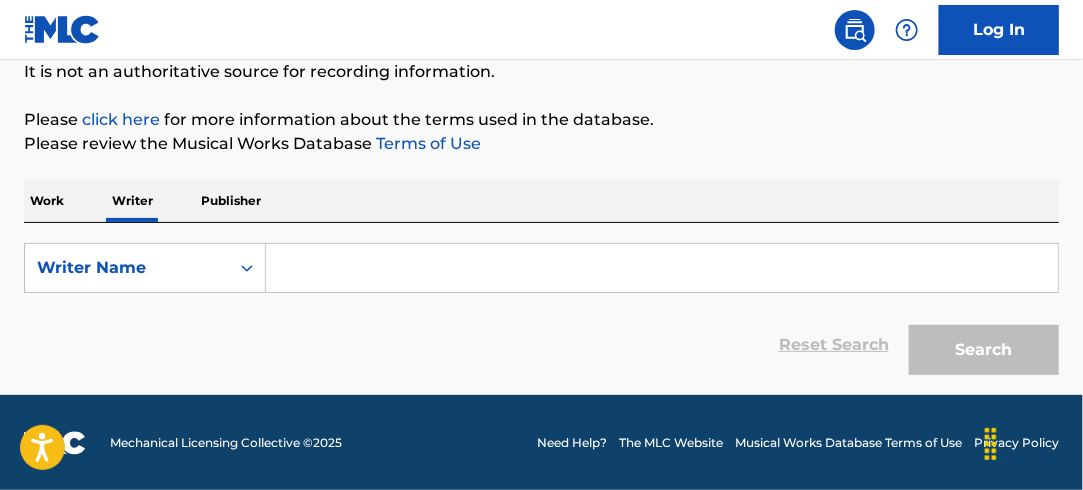 click at bounding box center [662, 268] 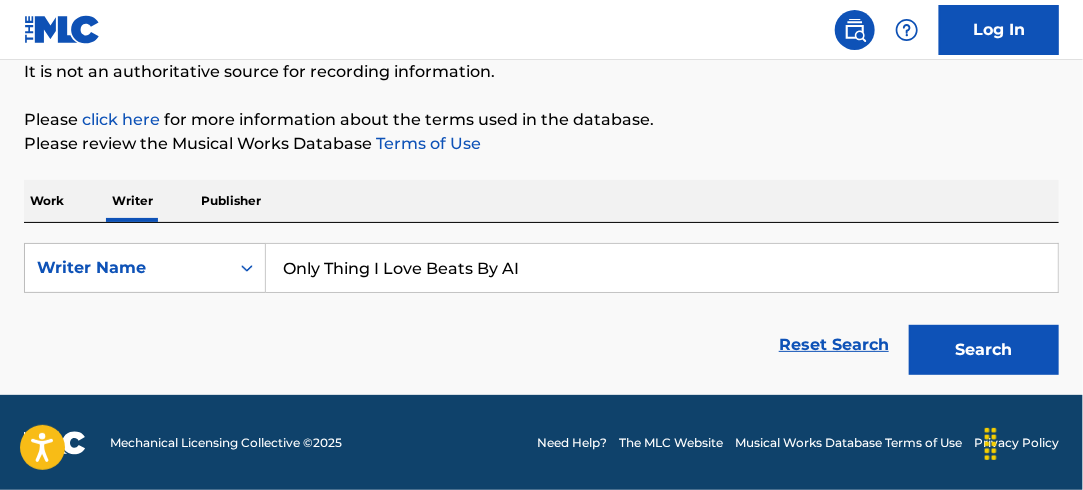type on "Only Thing I Love Beats By AI" 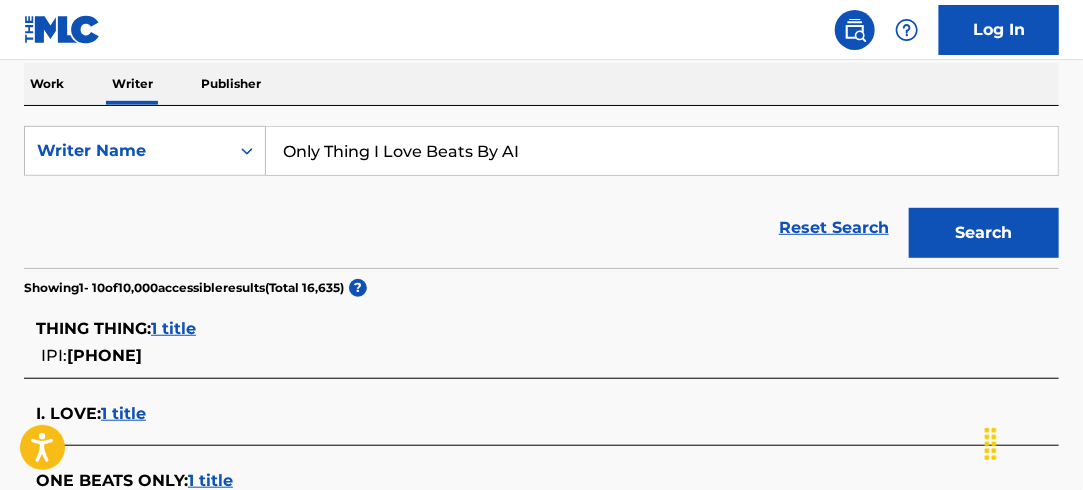 scroll, scrollTop: 202, scrollLeft: 0, axis: vertical 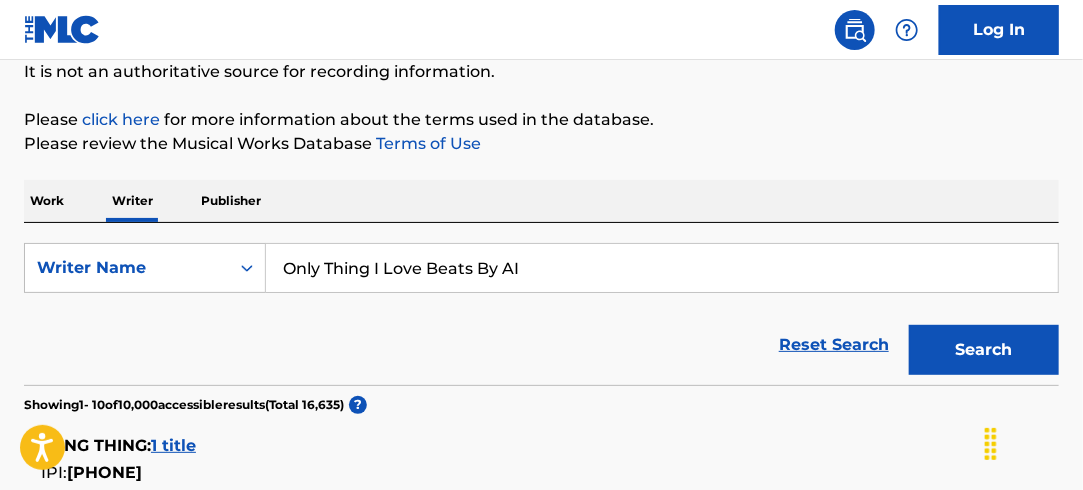 click on "Work" at bounding box center [47, 201] 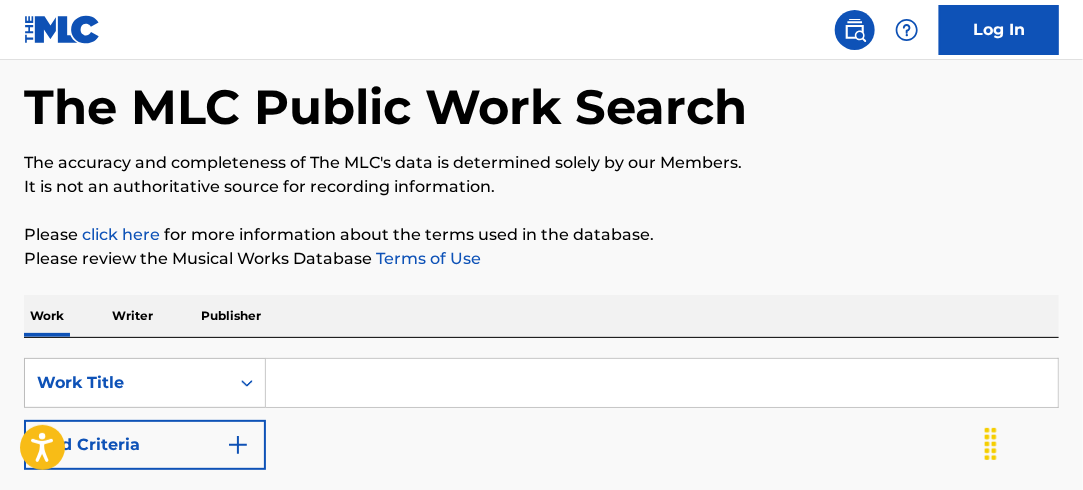 scroll, scrollTop: 200, scrollLeft: 0, axis: vertical 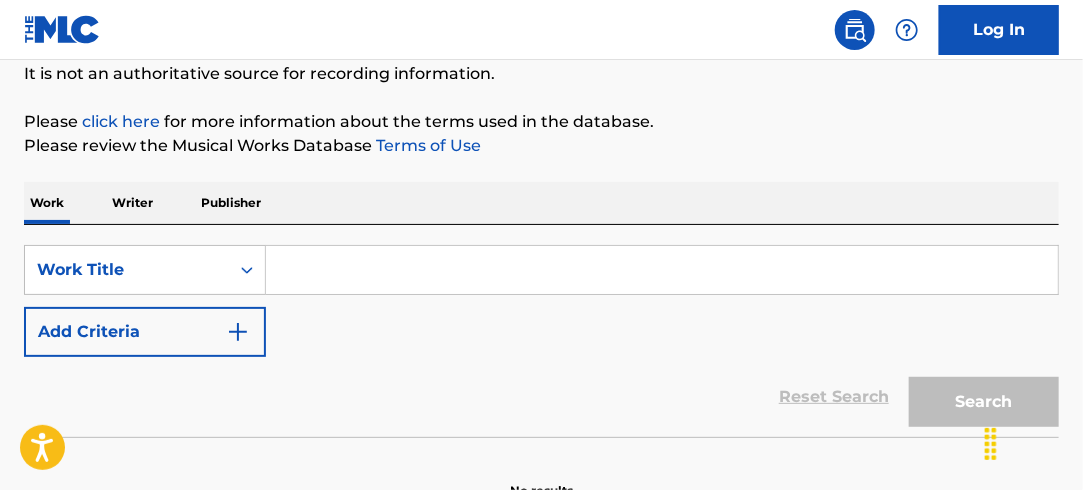 click at bounding box center [662, 270] 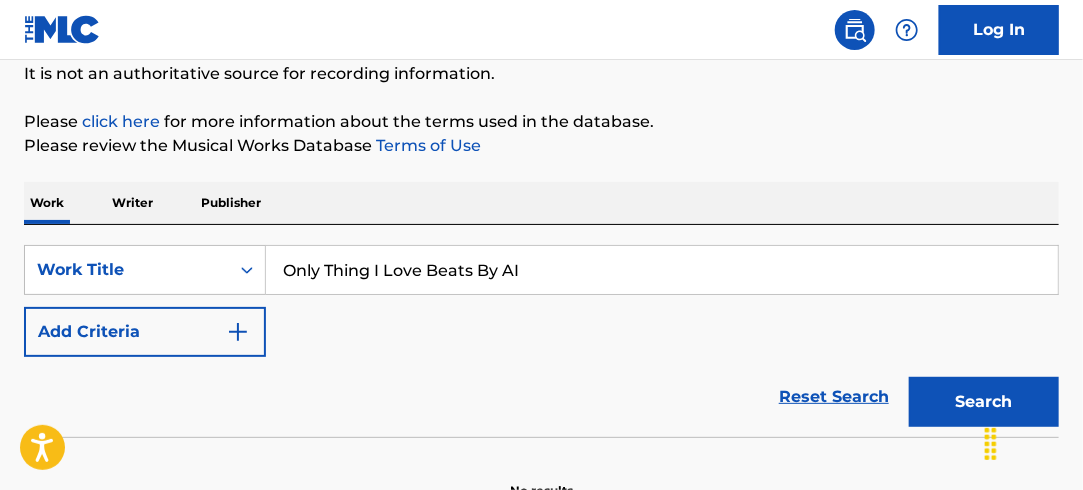 type on "Only Thing I Love Beats By AI" 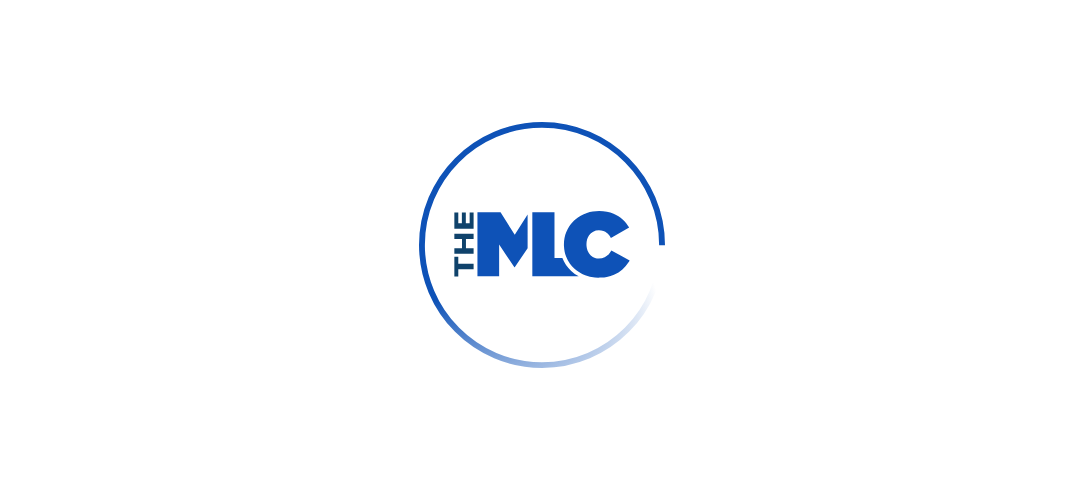 scroll, scrollTop: 0, scrollLeft: 0, axis: both 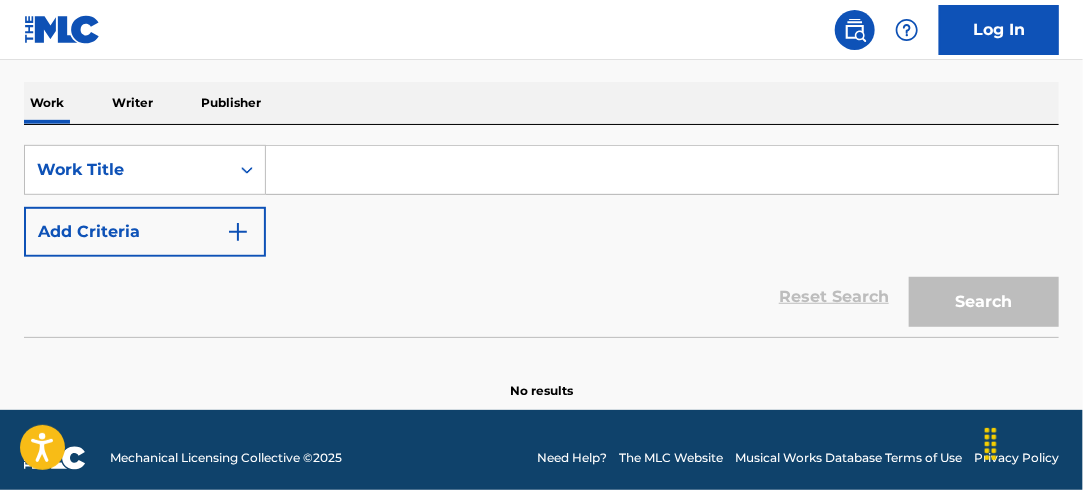 click at bounding box center [662, 170] 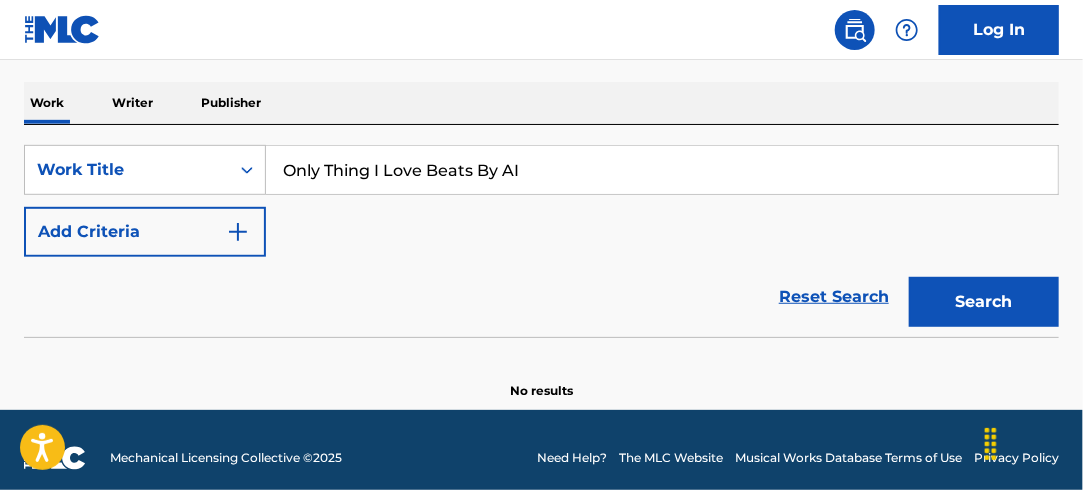 click on "Search" at bounding box center (984, 302) 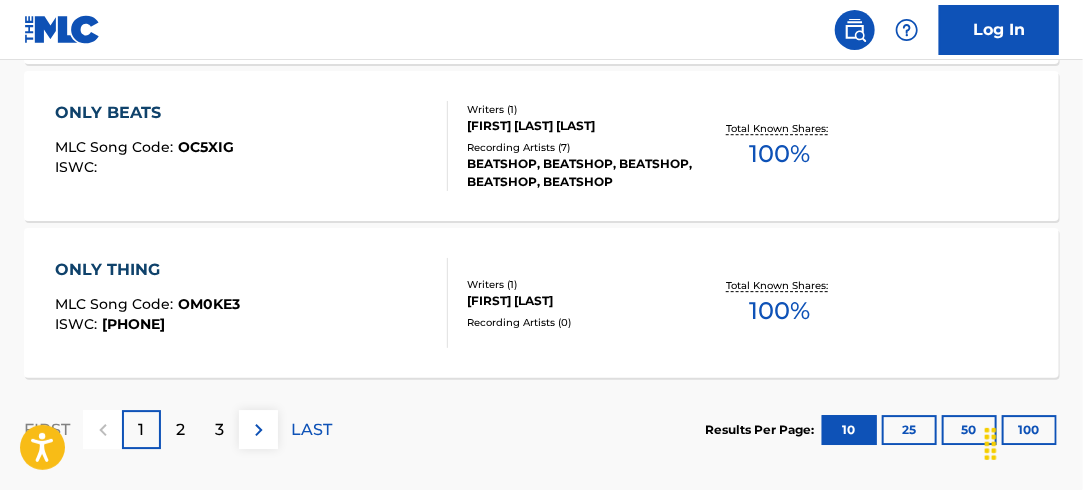 scroll, scrollTop: 1900, scrollLeft: 0, axis: vertical 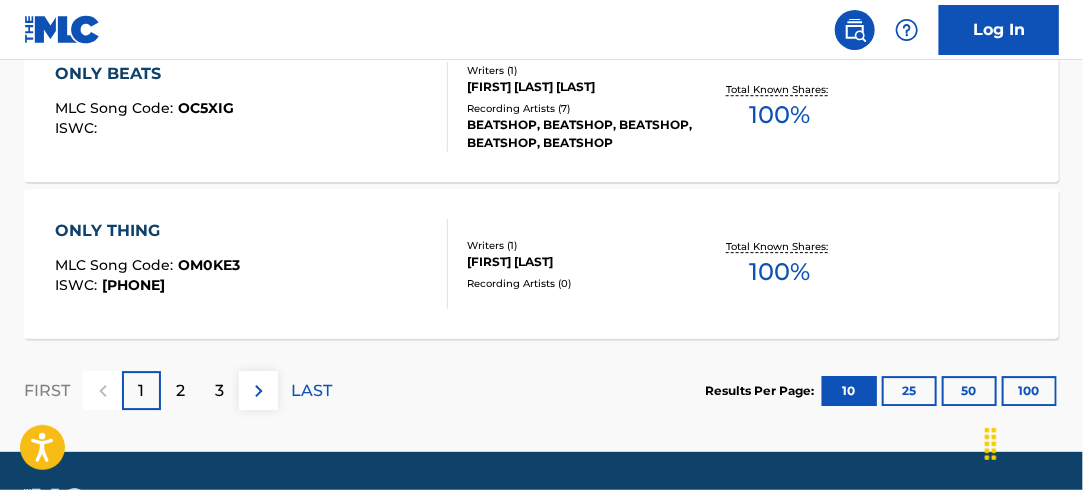 click on "2" at bounding box center (180, 390) 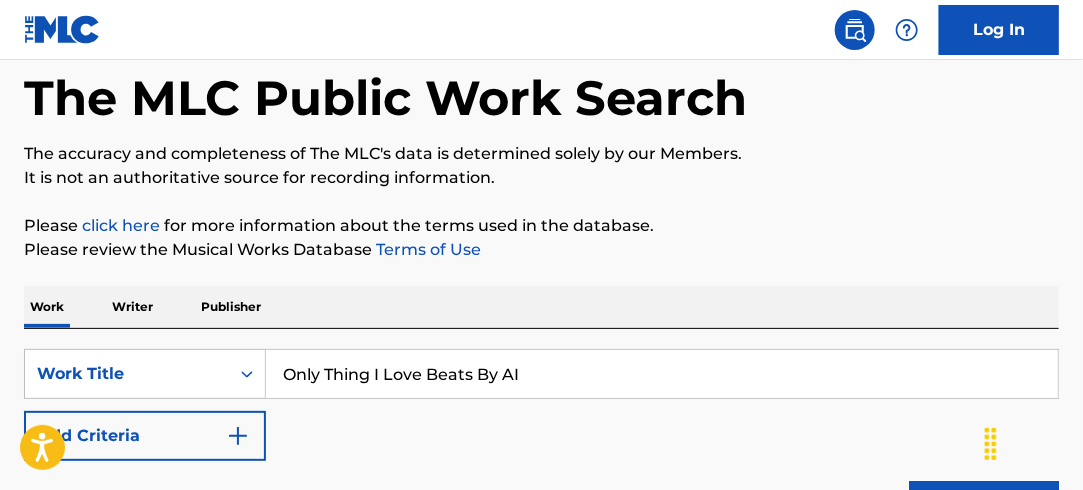 scroll, scrollTop: 200, scrollLeft: 0, axis: vertical 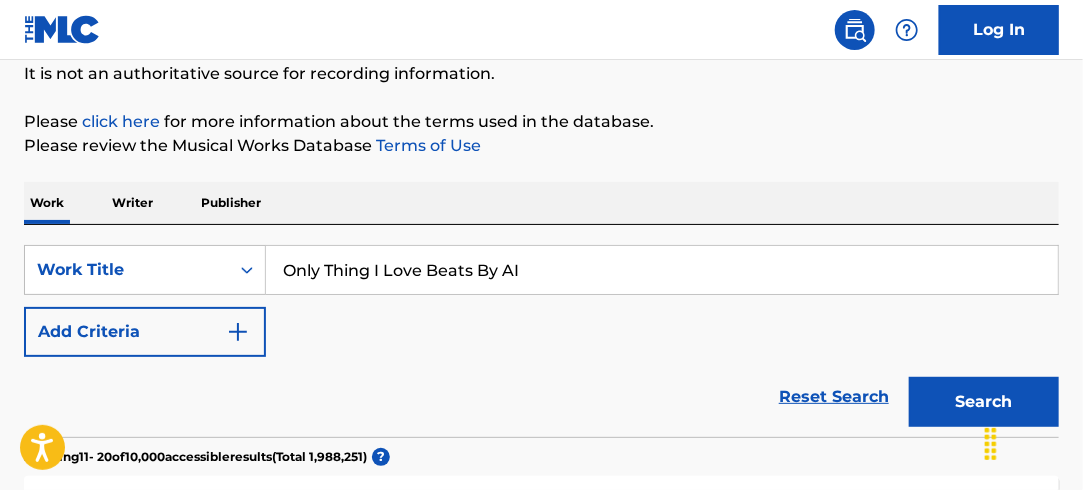 drag, startPoint x: 422, startPoint y: 271, endPoint x: 529, endPoint y: 274, distance: 107.042046 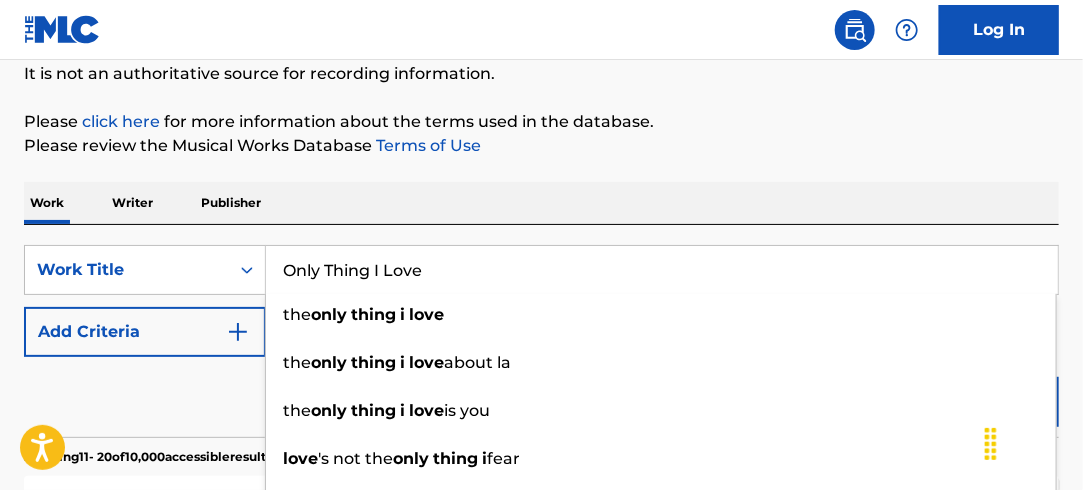 type on "Only Thing I Love" 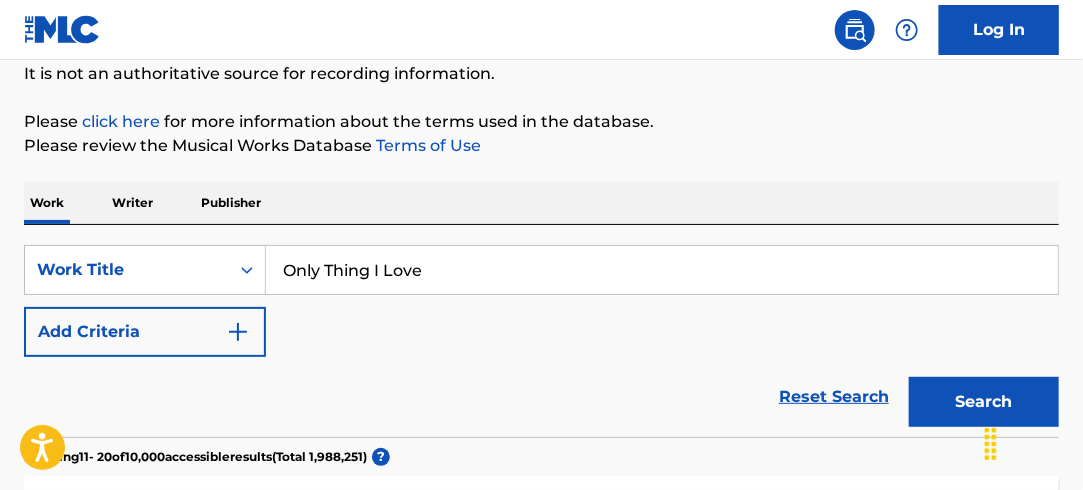 click on "Add Criteria" at bounding box center (145, 332) 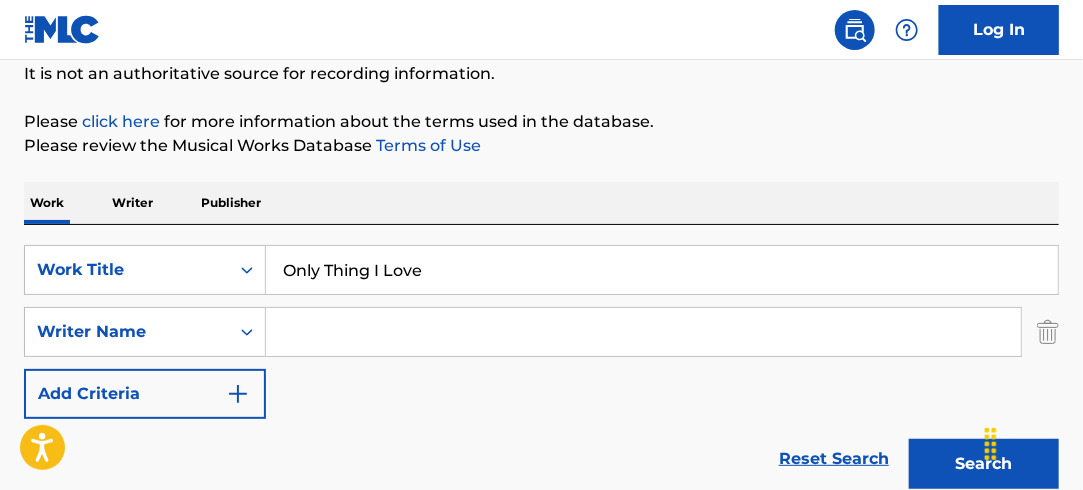 click at bounding box center [643, 332] 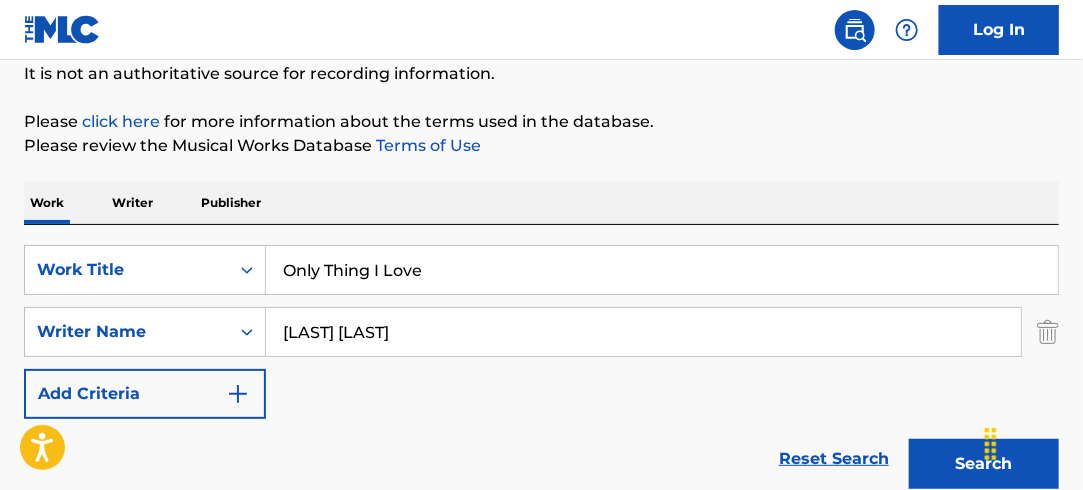 type on "Sam Stillerman" 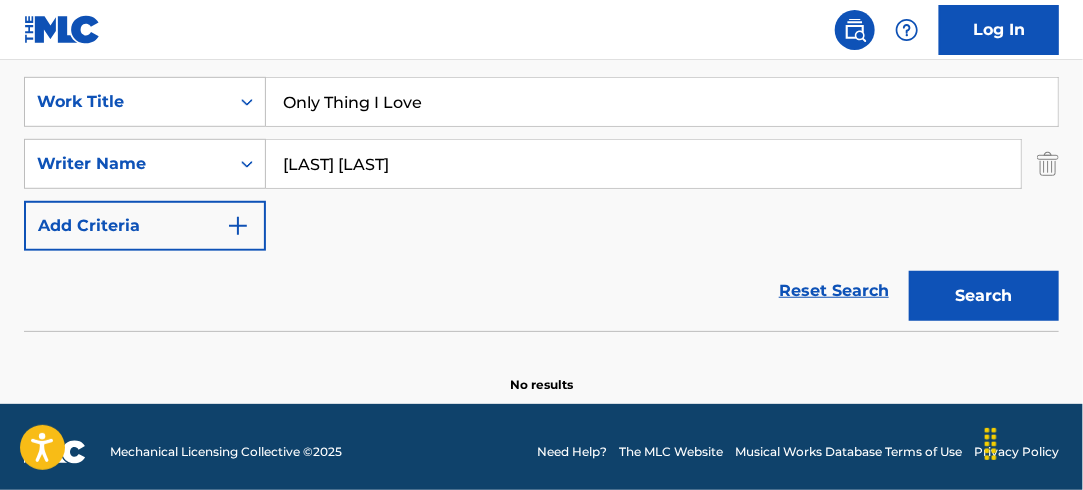 scroll, scrollTop: 377, scrollLeft: 0, axis: vertical 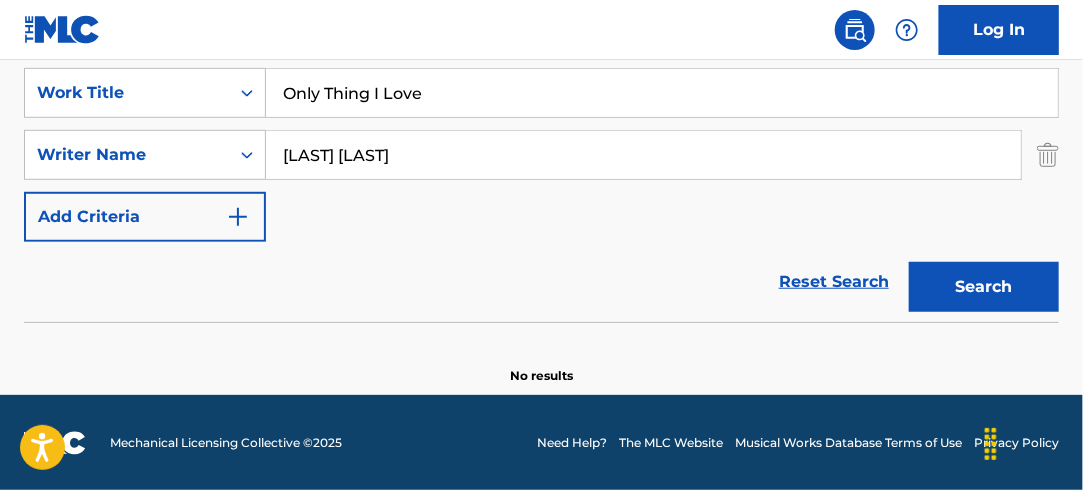 click on "Search" at bounding box center (984, 287) 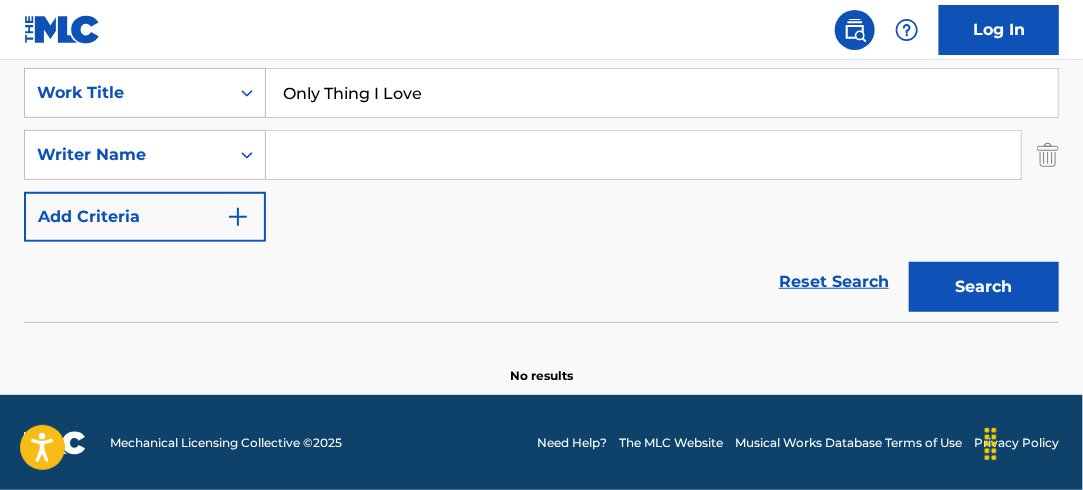 type 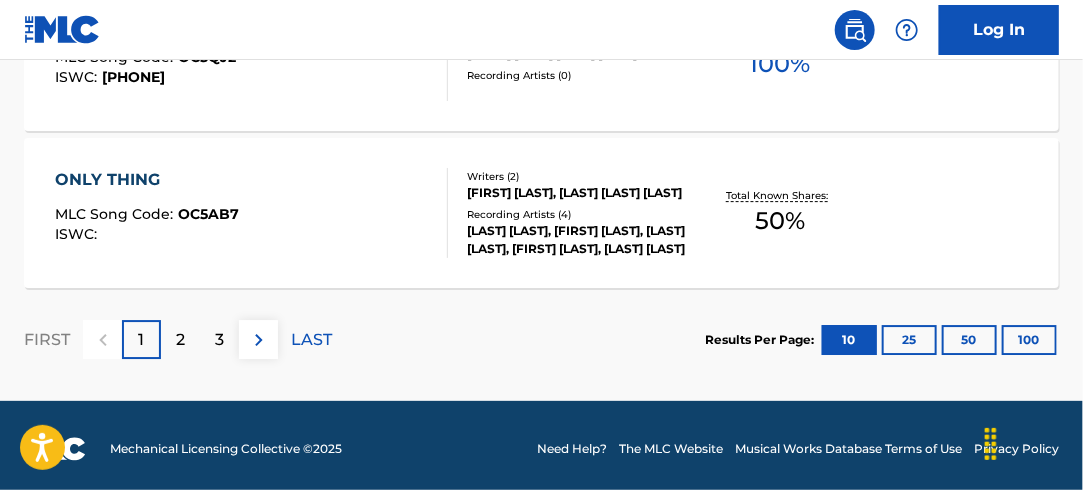 scroll, scrollTop: 2018, scrollLeft: 0, axis: vertical 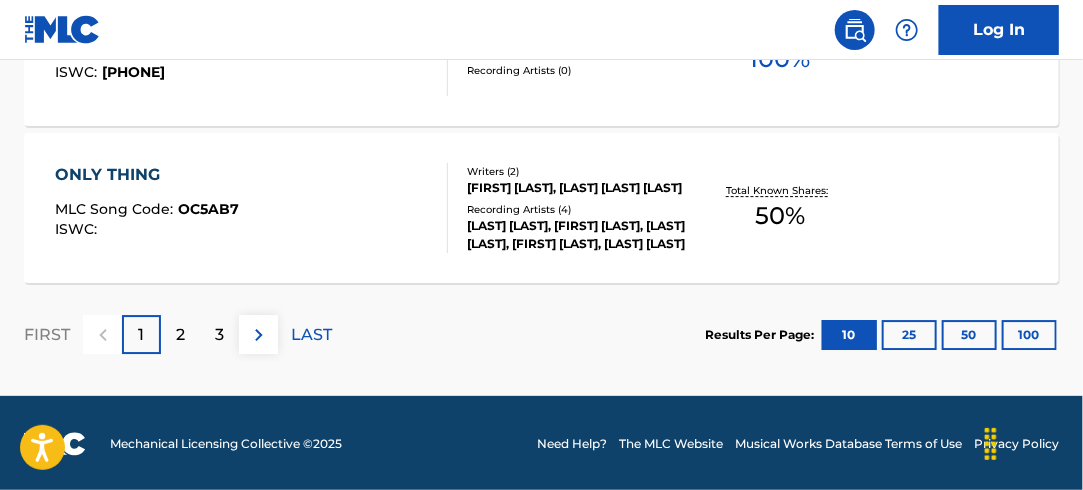 click on "2" at bounding box center [180, 334] 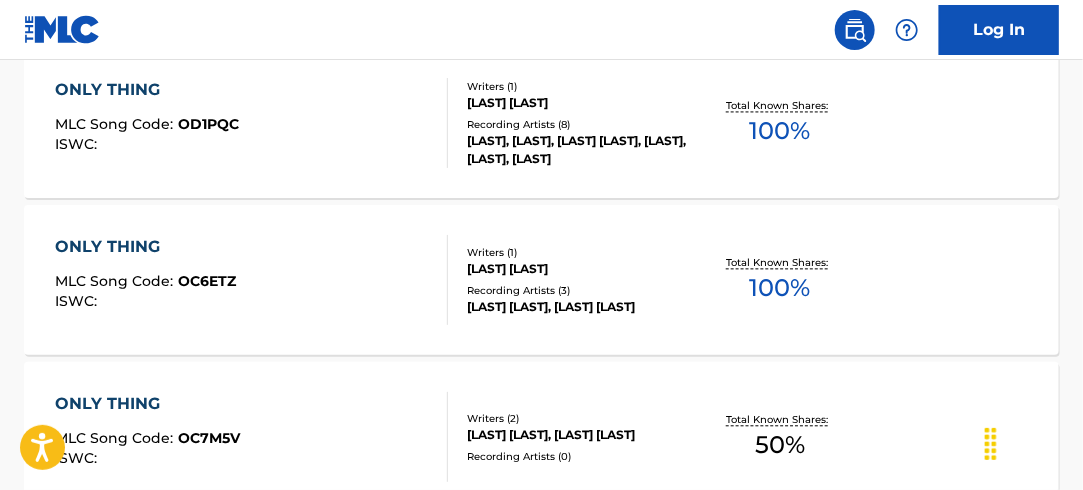 scroll, scrollTop: 2018, scrollLeft: 0, axis: vertical 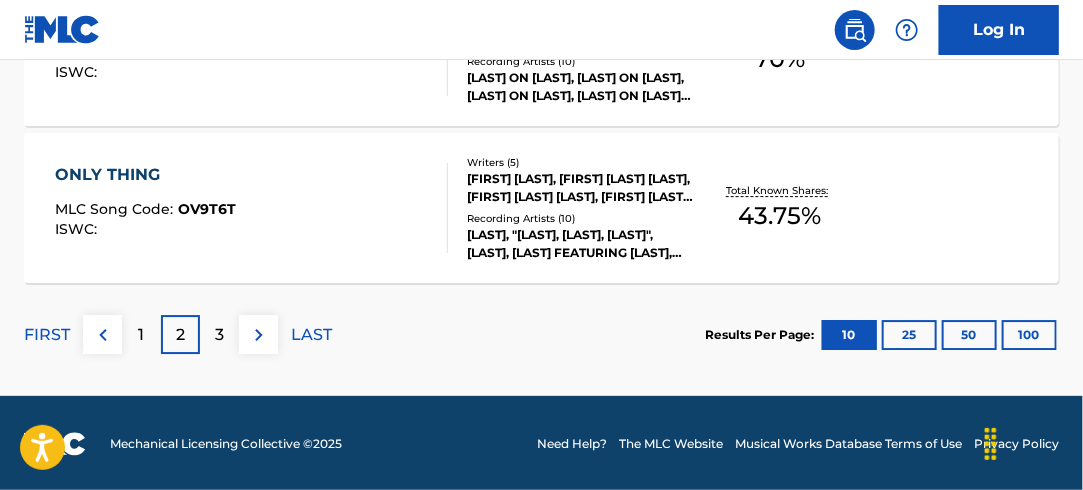 click on "3" at bounding box center (219, 334) 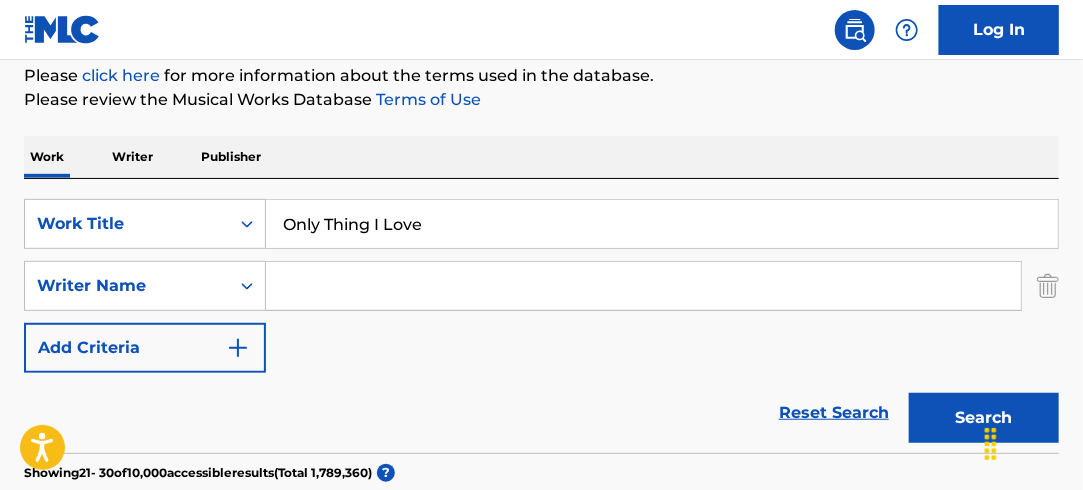scroll, scrollTop: 218, scrollLeft: 0, axis: vertical 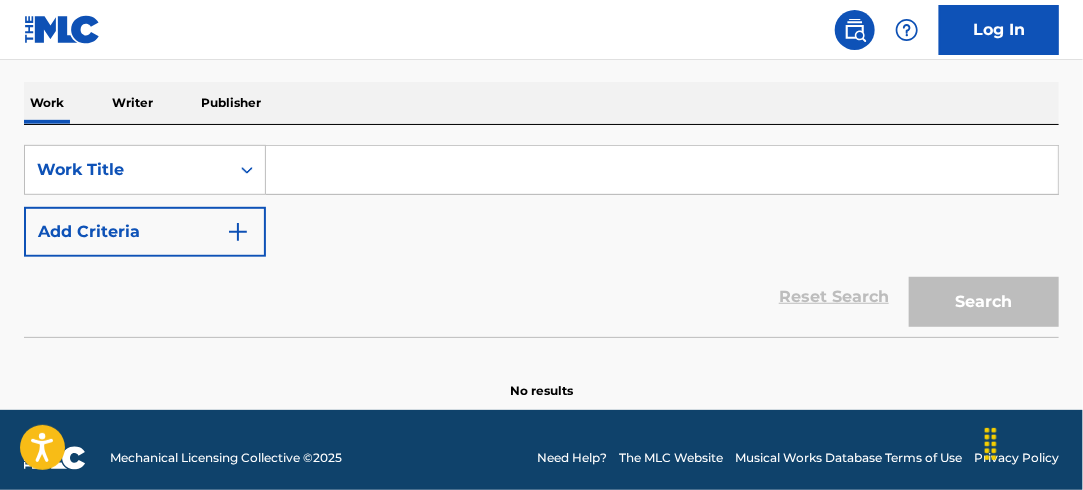 click at bounding box center [662, 170] 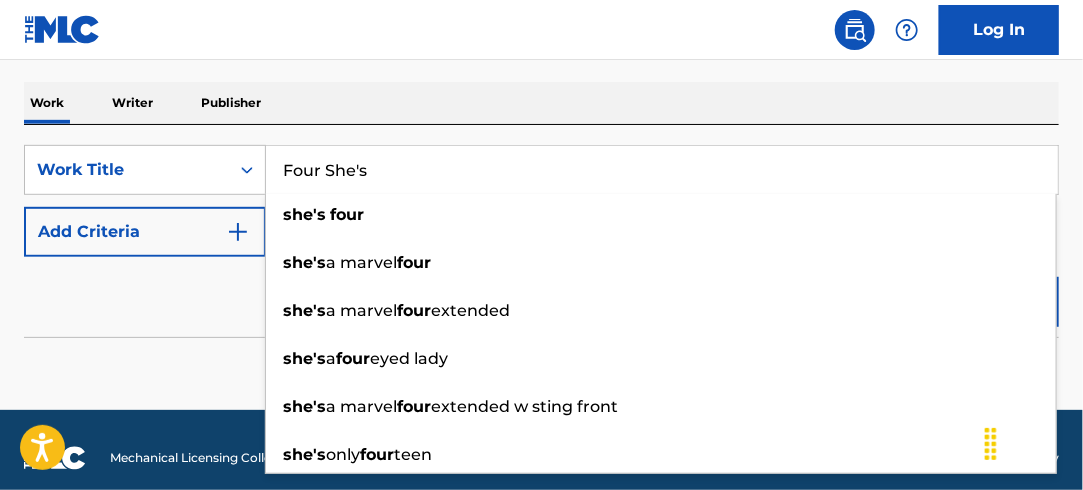click on "Four She's" at bounding box center (662, 170) 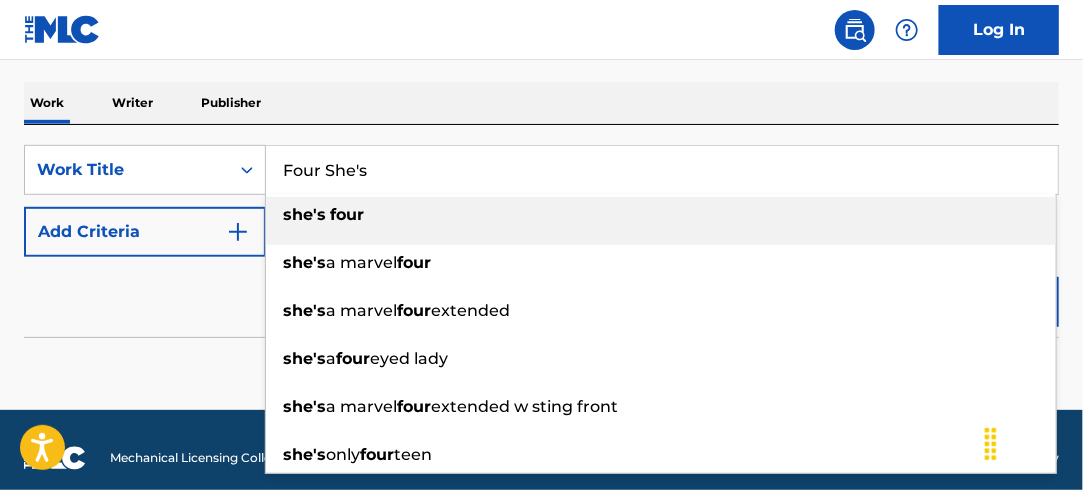 click on "she's   four" at bounding box center [661, 221] 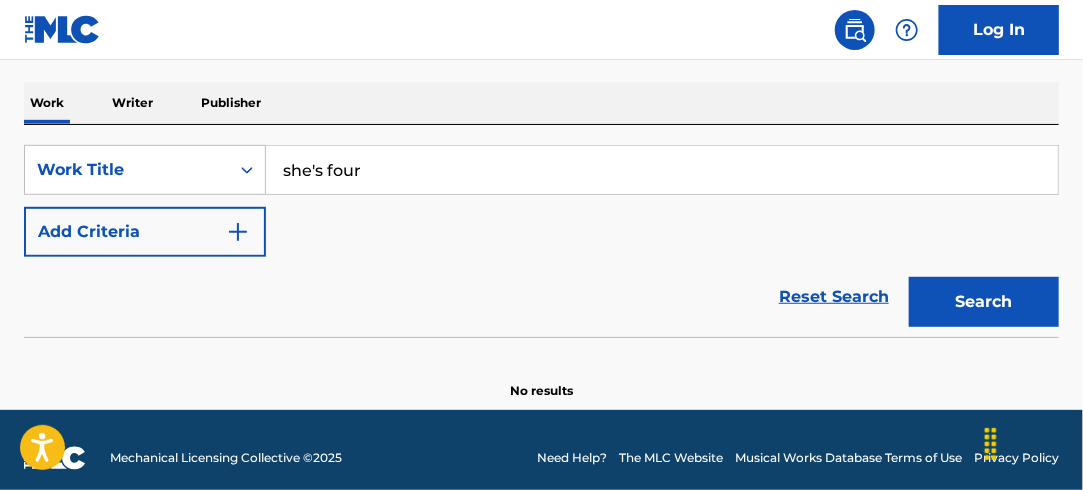 click on "Search" at bounding box center [984, 302] 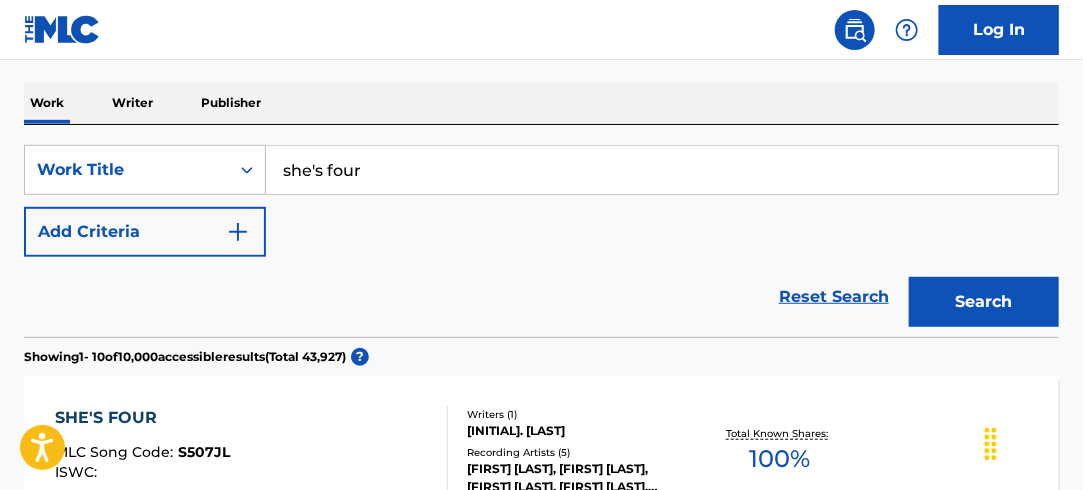 drag, startPoint x: 284, startPoint y: 166, endPoint x: 479, endPoint y: 205, distance: 198.86176 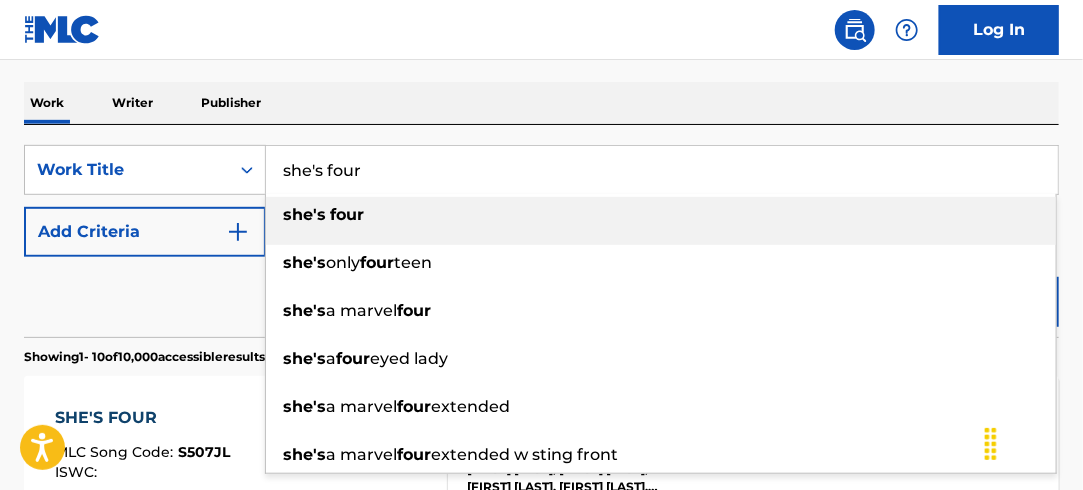 paste on "Four She's" 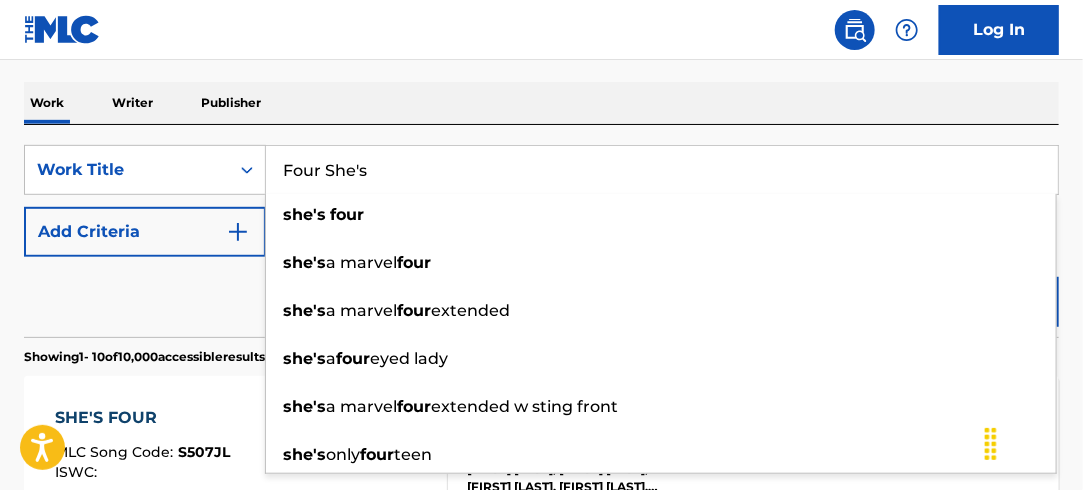 click on "Four She's" at bounding box center (662, 170) 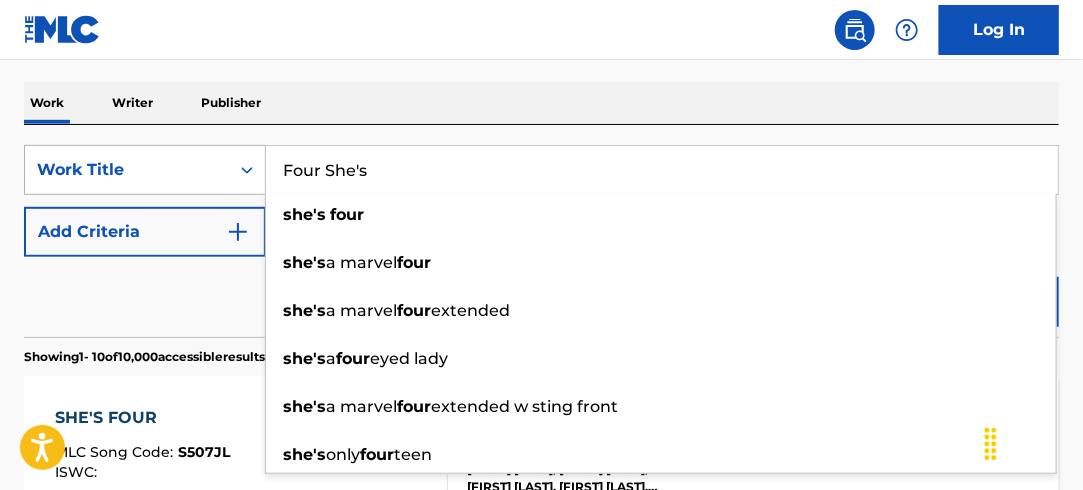 type on "Four She's" 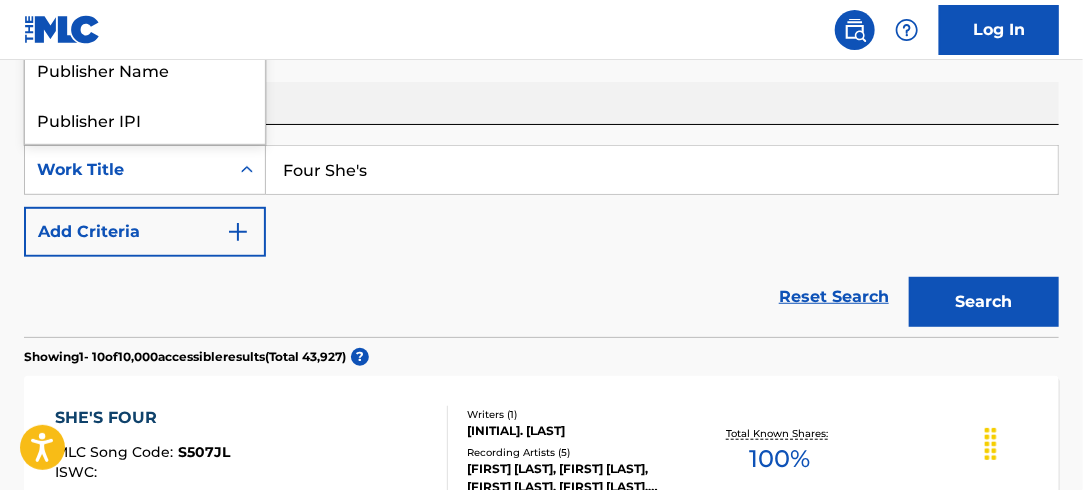 click at bounding box center (247, 170) 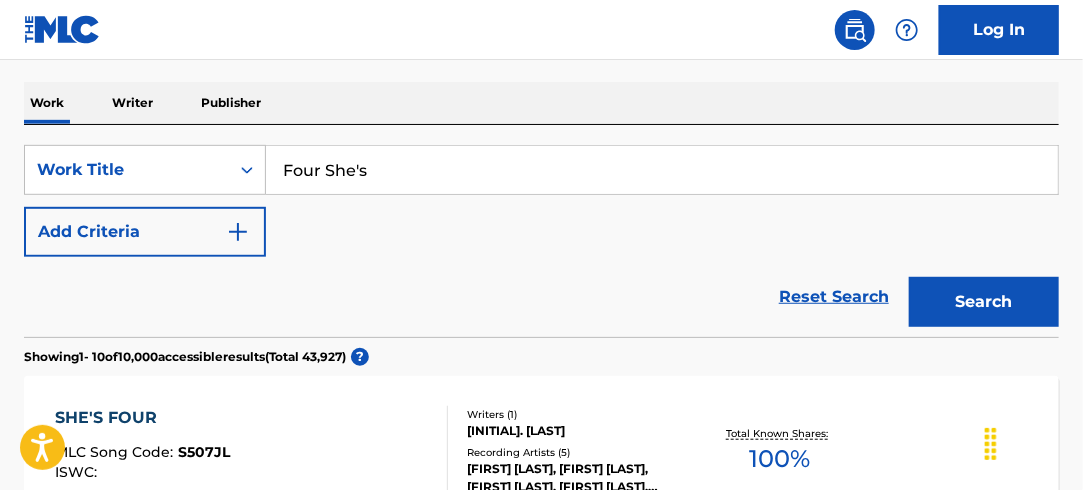 click on "Search" at bounding box center (984, 302) 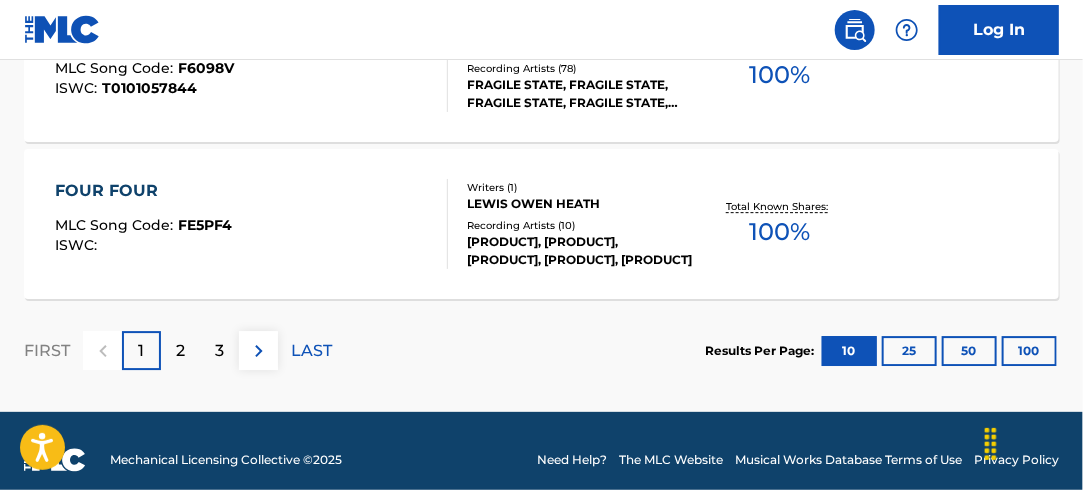 scroll, scrollTop: 1957, scrollLeft: 0, axis: vertical 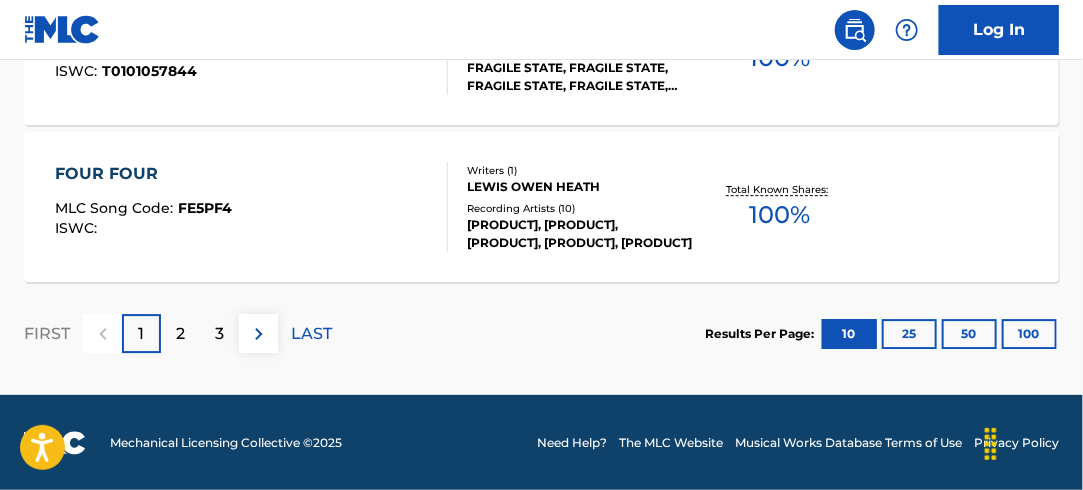 click on "2" at bounding box center [180, 333] 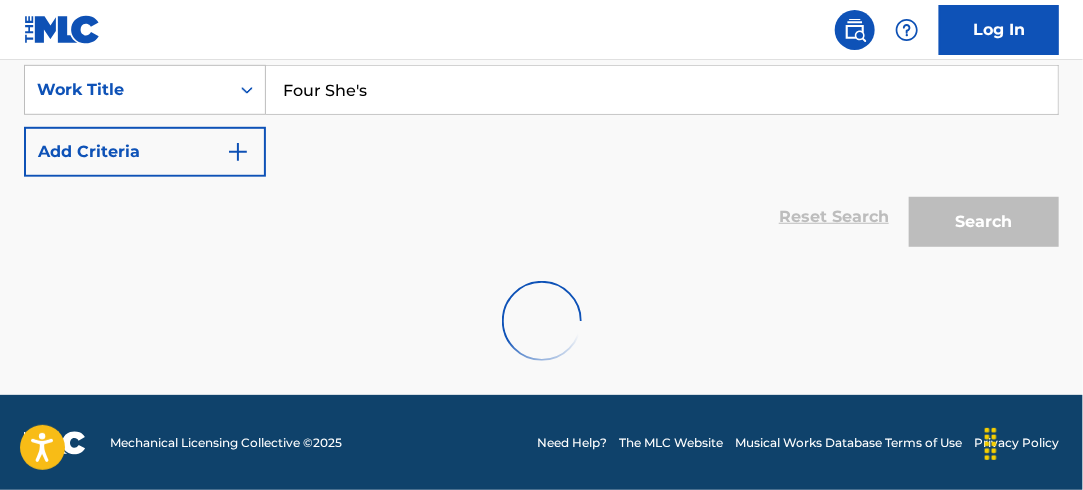 scroll, scrollTop: 1957, scrollLeft: 0, axis: vertical 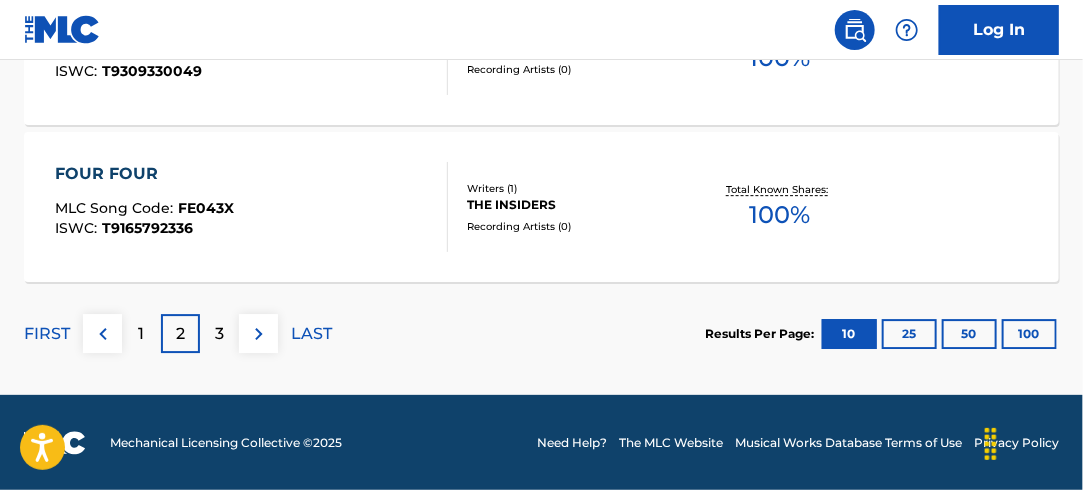 click on "3" at bounding box center (219, 333) 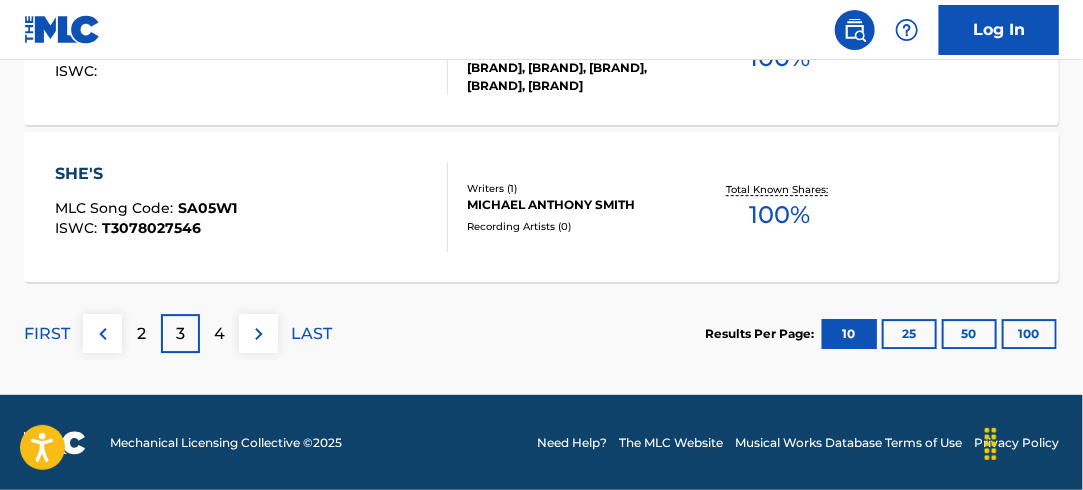 scroll, scrollTop: 1257, scrollLeft: 0, axis: vertical 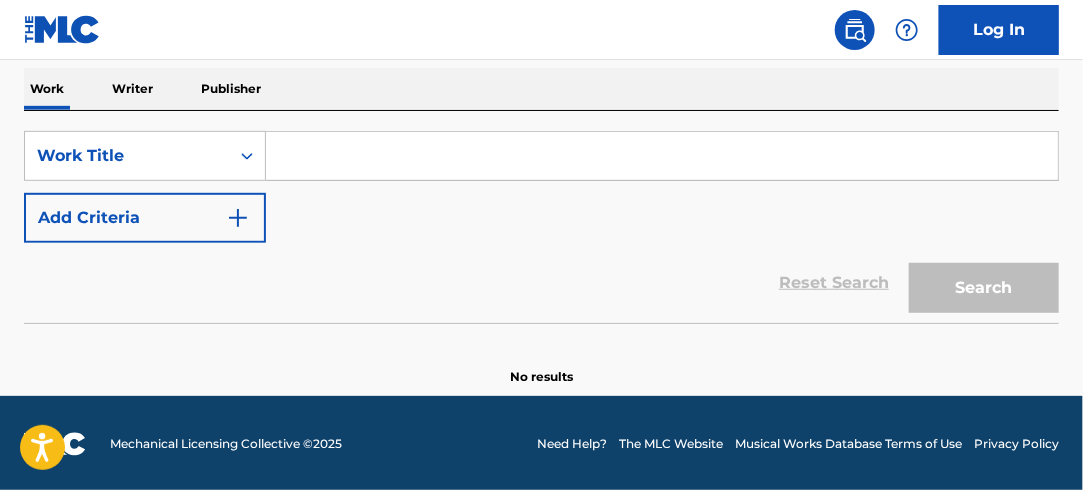 click at bounding box center (662, 156) 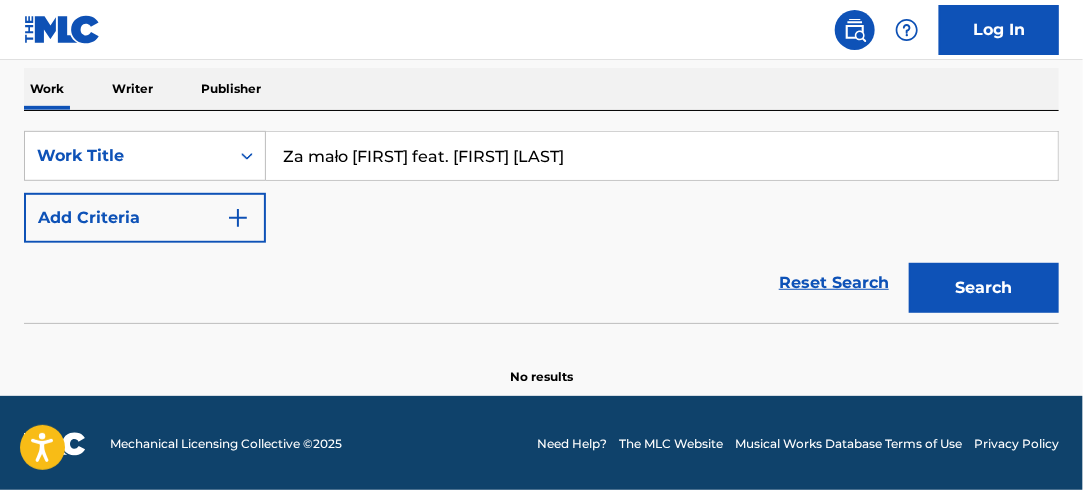 type on "Za mało [FIRST] feat. [FIRST] [LAST]" 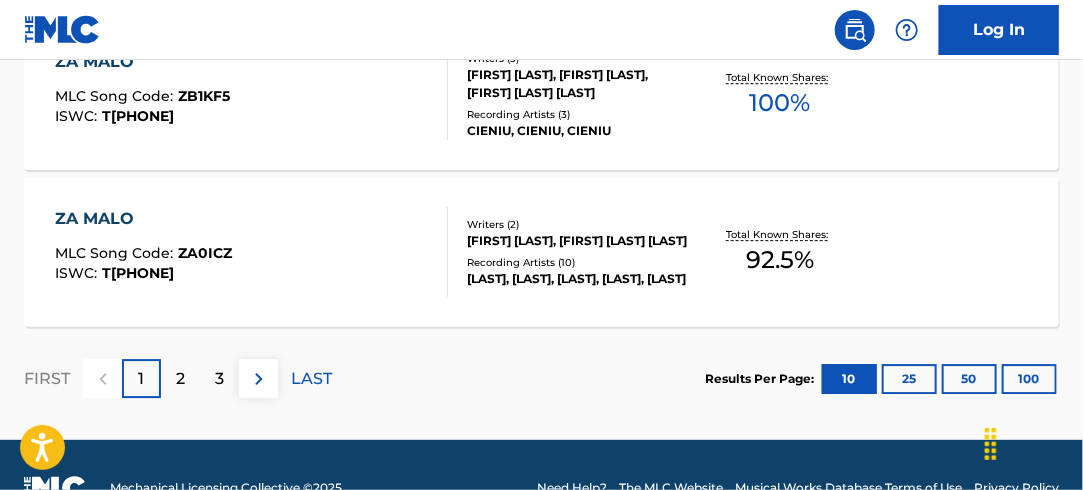 scroll, scrollTop: 1914, scrollLeft: 0, axis: vertical 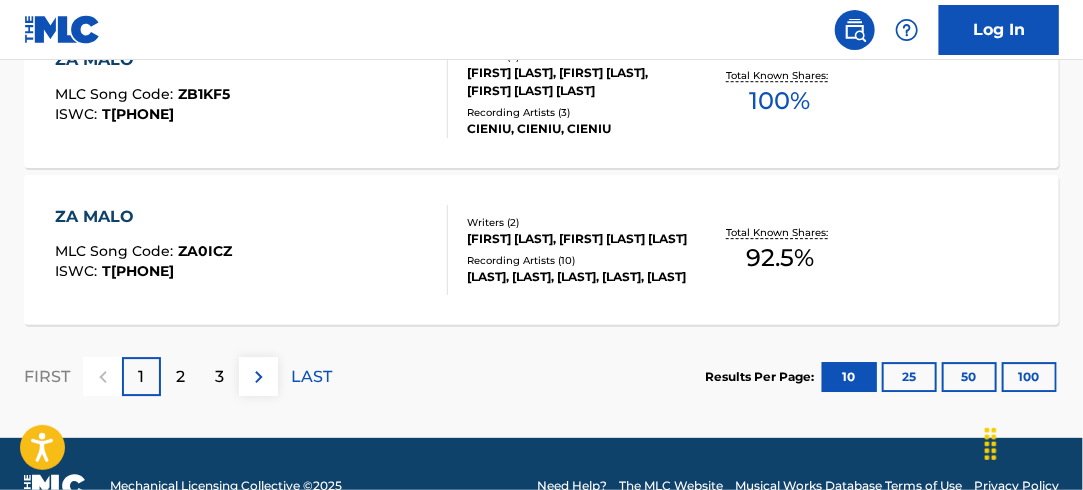 click on "2" at bounding box center (180, 376) 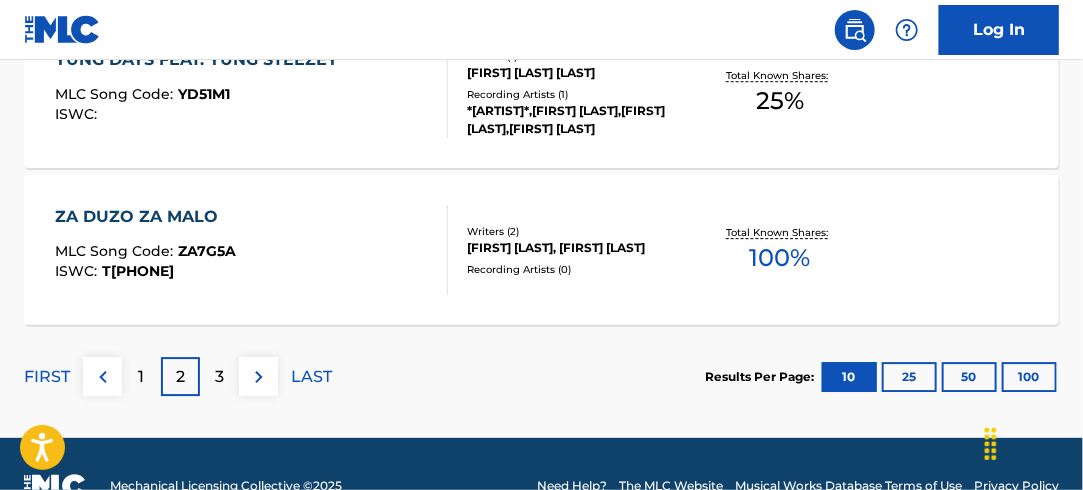 scroll, scrollTop: 1957, scrollLeft: 0, axis: vertical 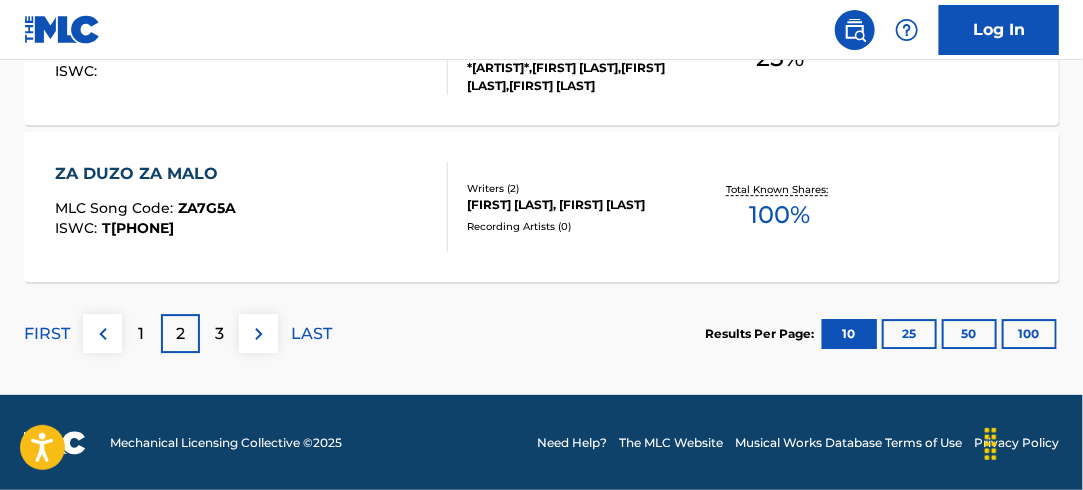 click on "3" at bounding box center [219, 334] 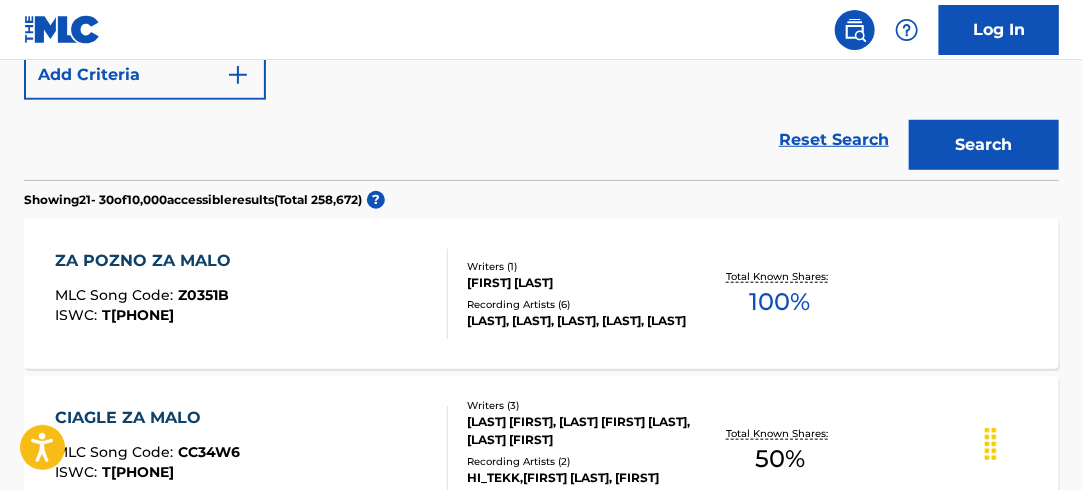 scroll, scrollTop: 457, scrollLeft: 0, axis: vertical 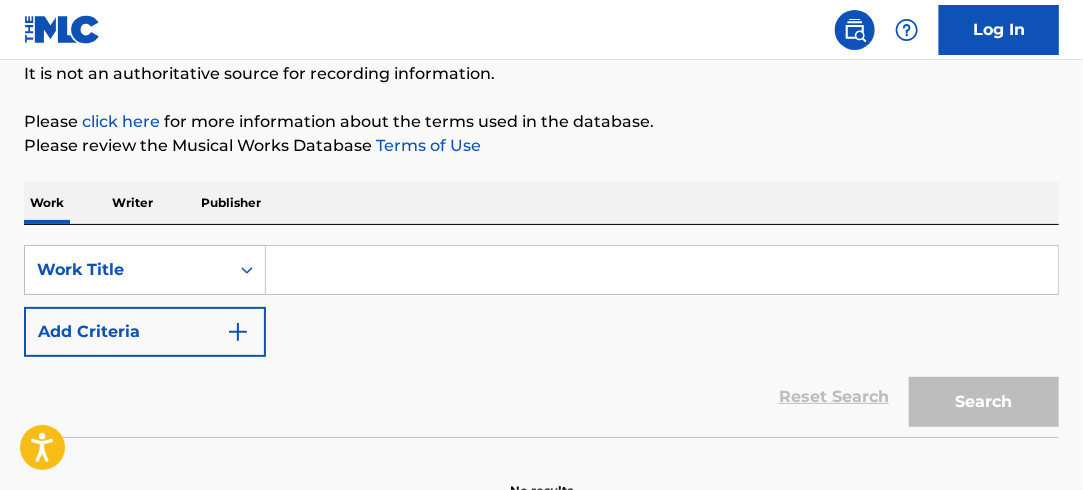 click at bounding box center (662, 270) 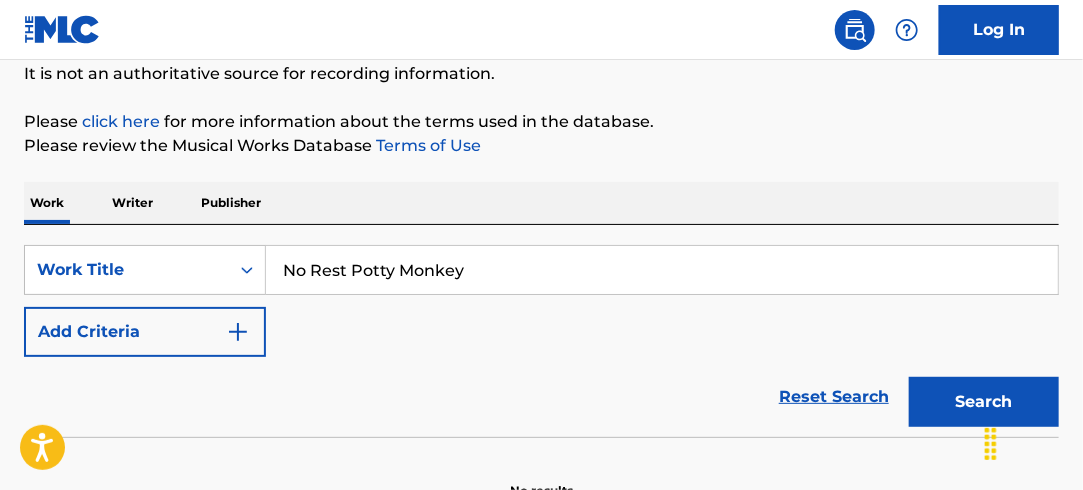 click on "Search" at bounding box center [984, 402] 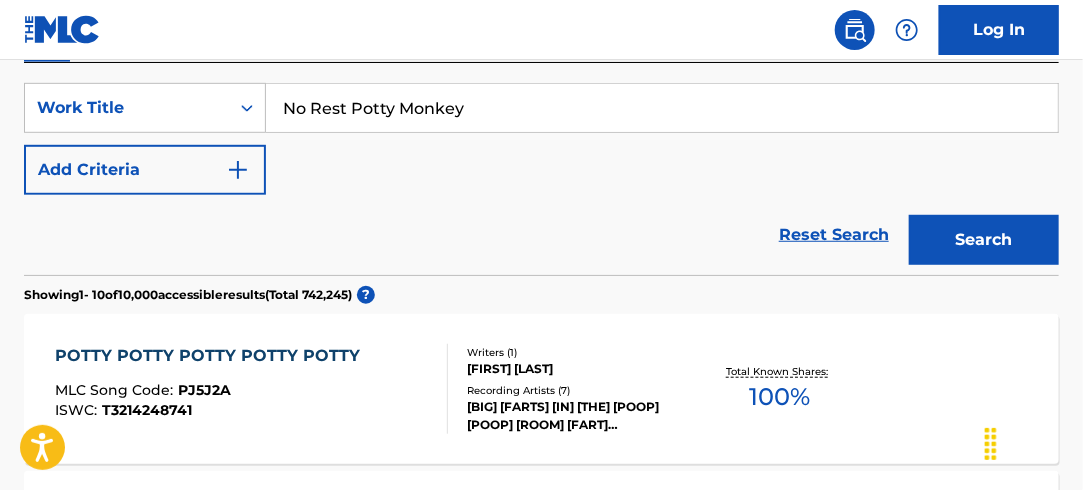 scroll, scrollTop: 376, scrollLeft: 0, axis: vertical 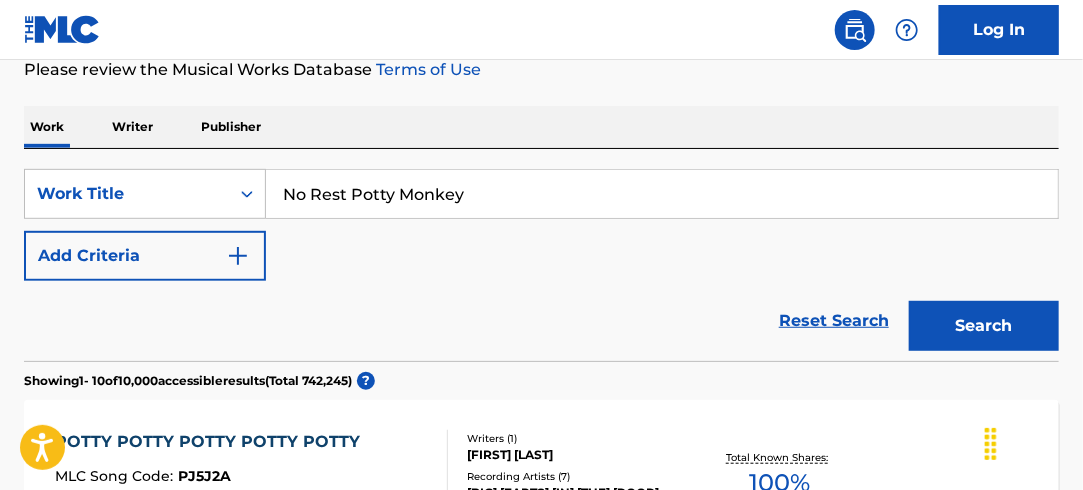 drag, startPoint x: 354, startPoint y: 191, endPoint x: 485, endPoint y: 194, distance: 131.03435 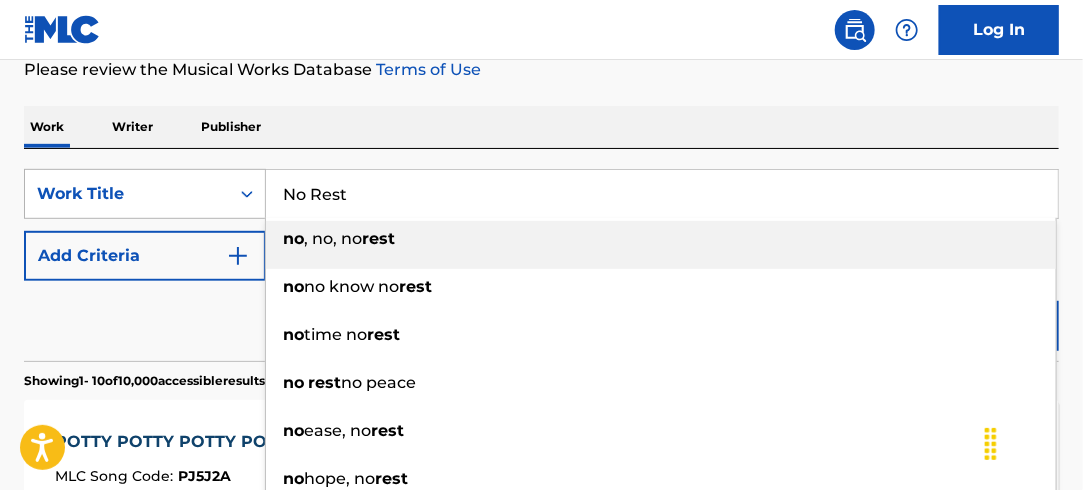 type on "No Rest" 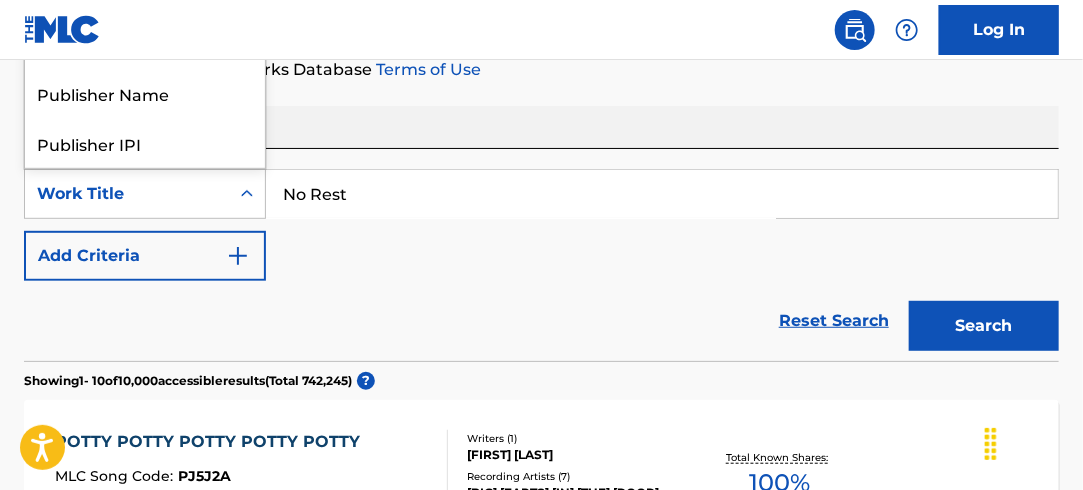 click on "Work Title" at bounding box center (127, 194) 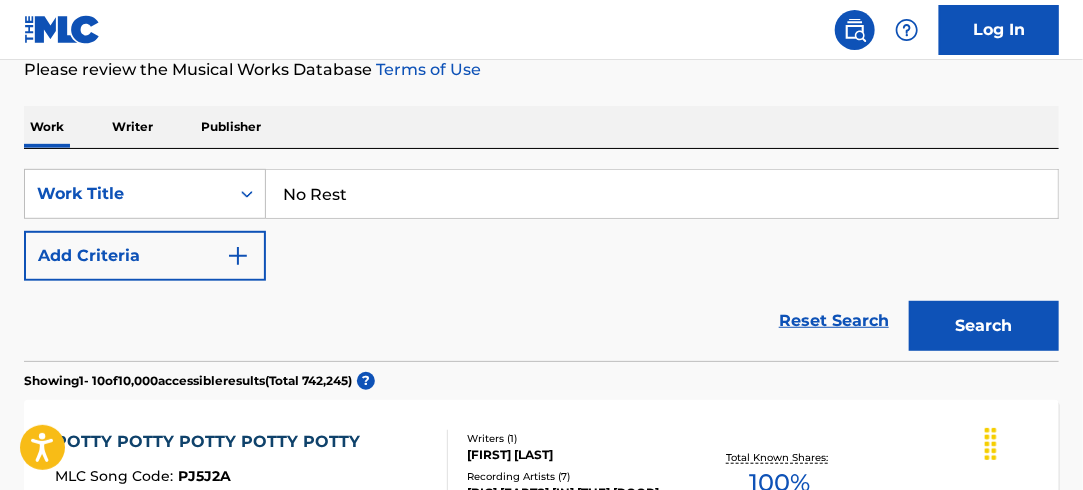 click on "Search" at bounding box center (984, 326) 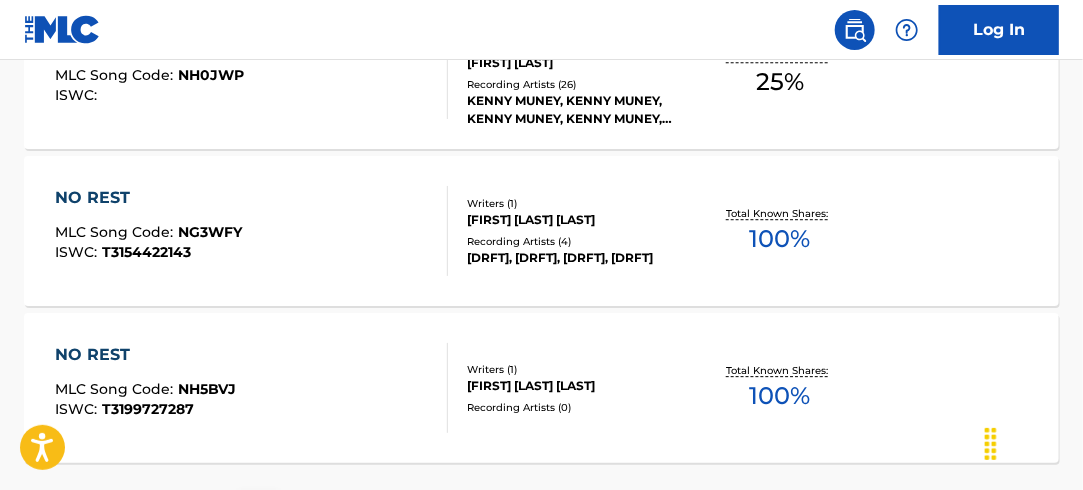 scroll, scrollTop: 1957, scrollLeft: 0, axis: vertical 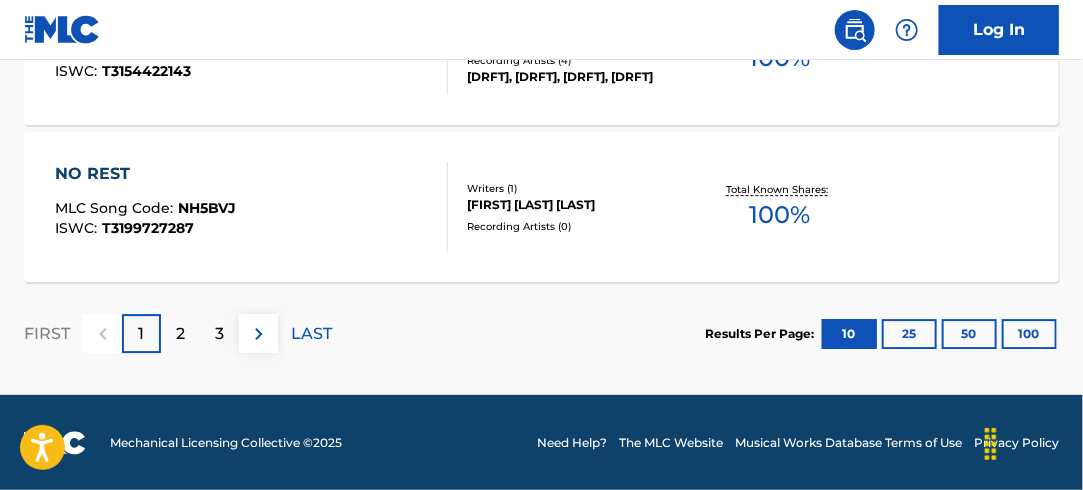 click on "2" at bounding box center (180, 333) 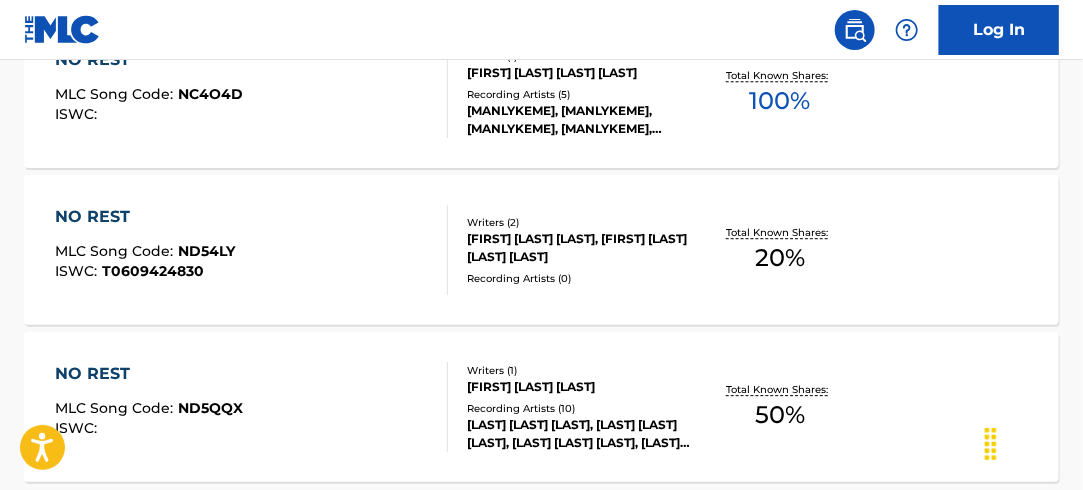 scroll, scrollTop: 1957, scrollLeft: 0, axis: vertical 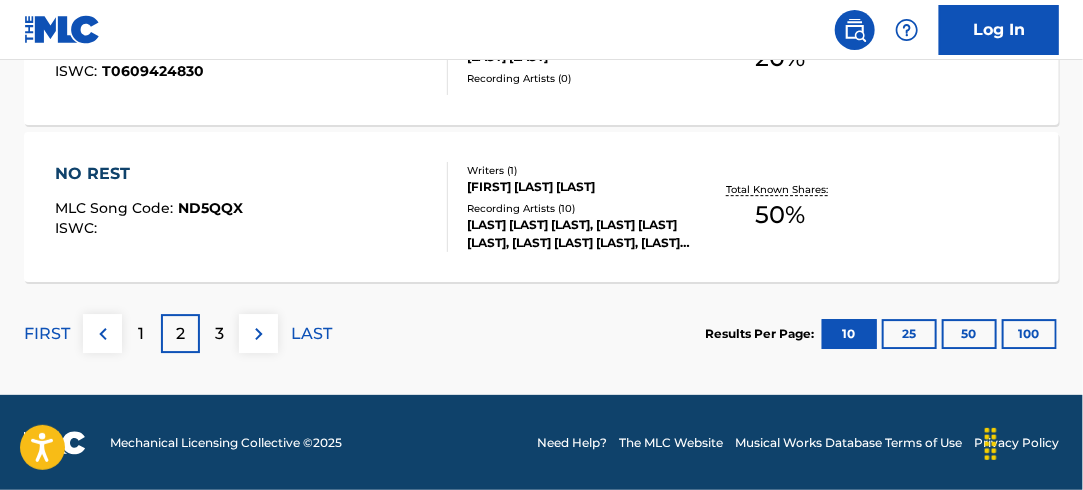 click on "3" at bounding box center [219, 334] 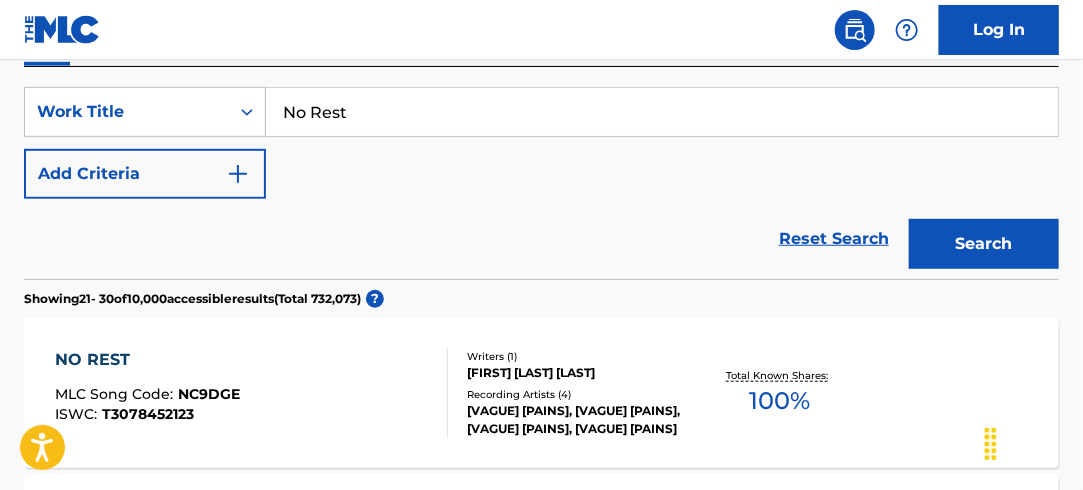 scroll, scrollTop: 357, scrollLeft: 0, axis: vertical 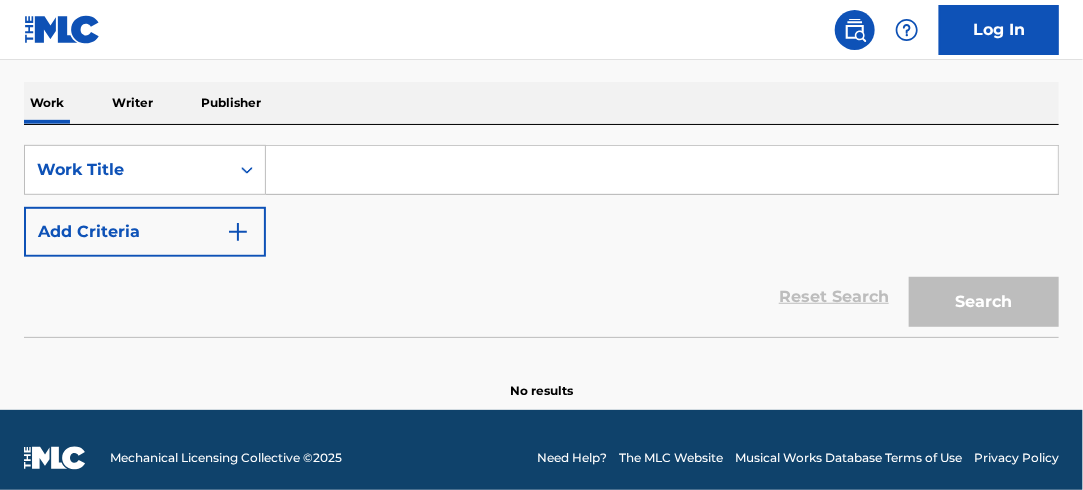 click at bounding box center (662, 170) 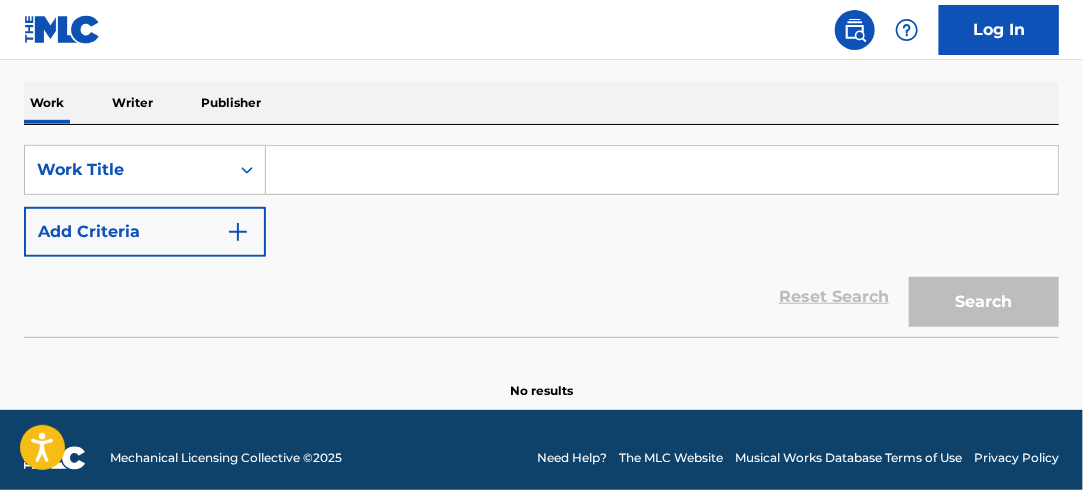 paste on "Two Cents Alumni Cloud" 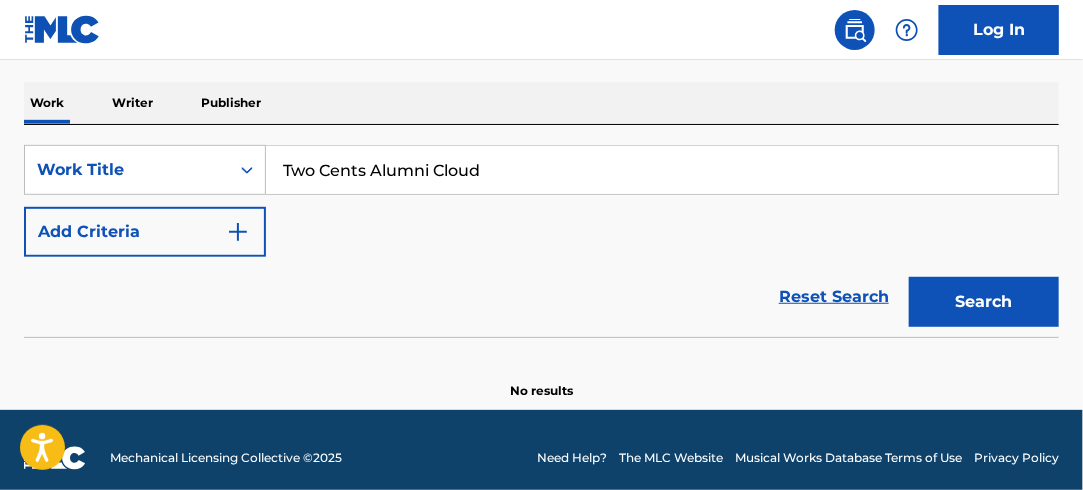 type on "Two Cents Alumni Cloud" 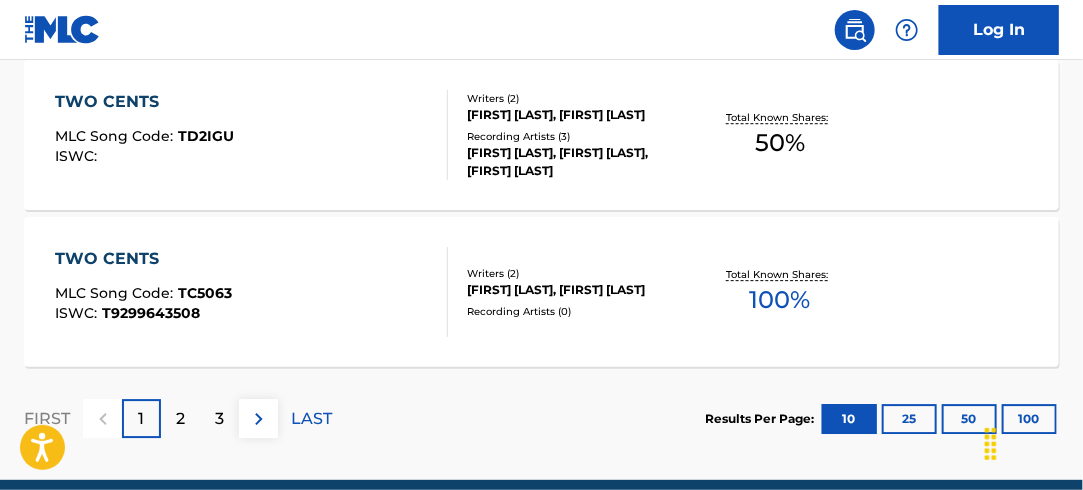 scroll, scrollTop: 1900, scrollLeft: 0, axis: vertical 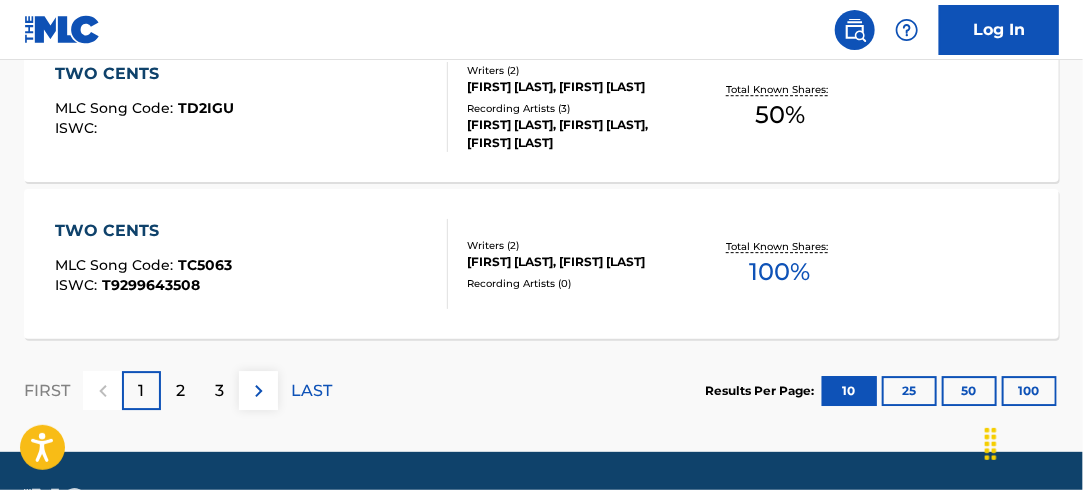 click on "2" at bounding box center [180, 390] 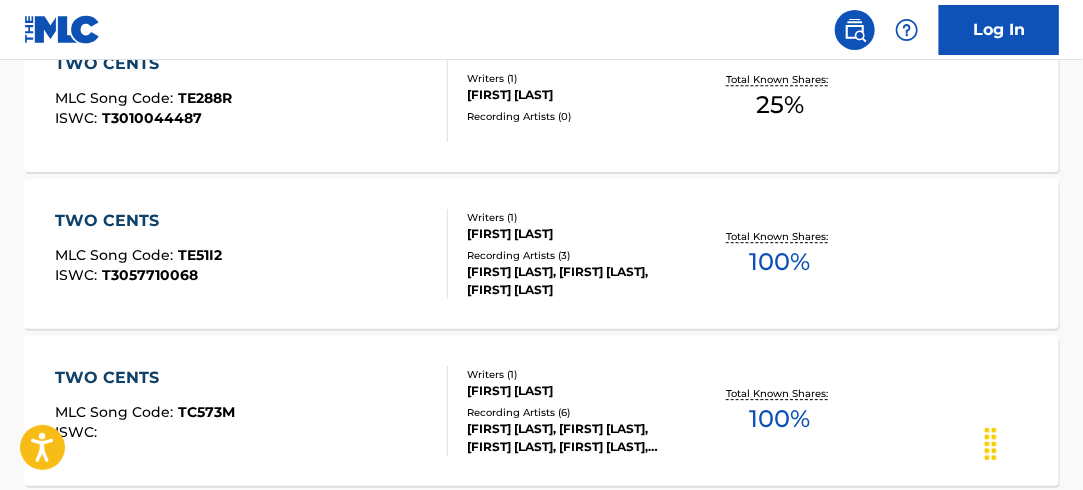 scroll, scrollTop: 1957, scrollLeft: 0, axis: vertical 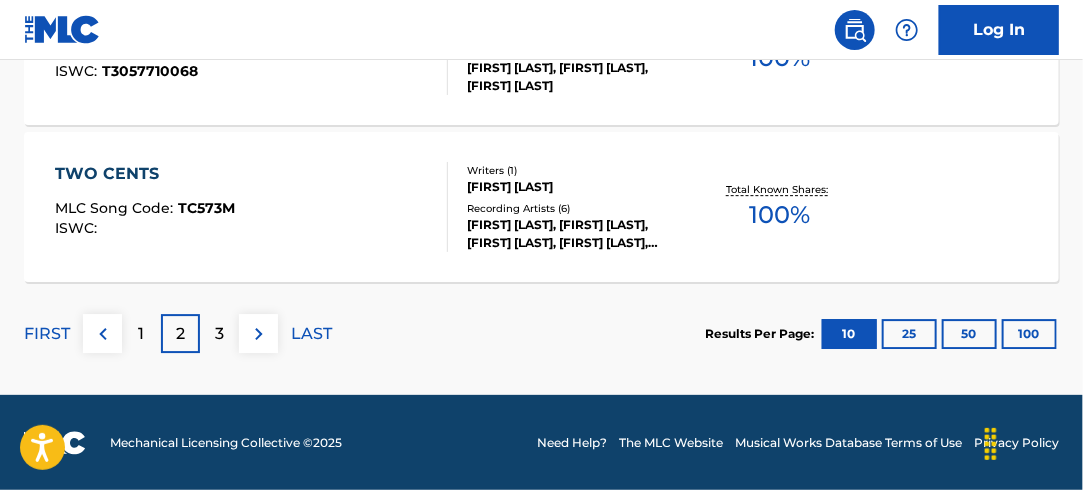 click on "3" at bounding box center [219, 333] 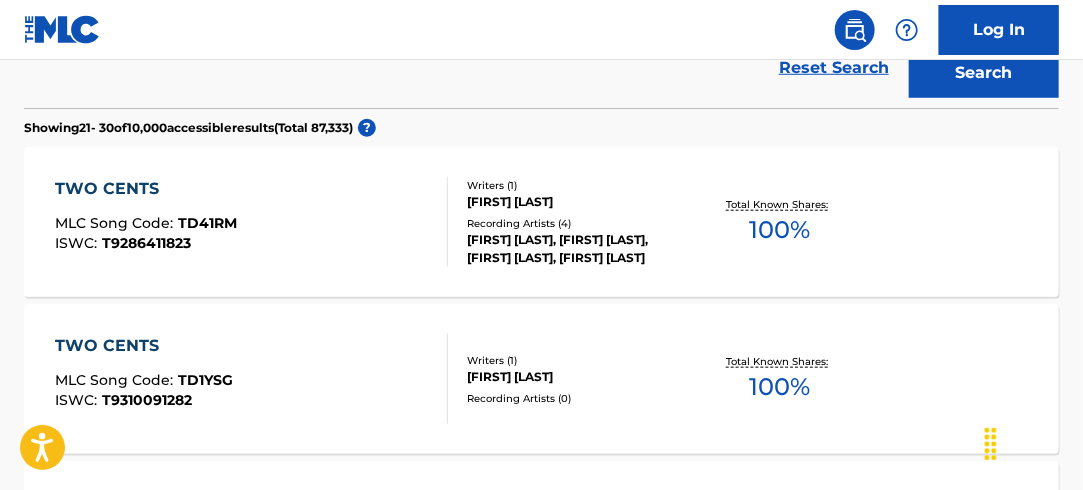 scroll, scrollTop: 557, scrollLeft: 0, axis: vertical 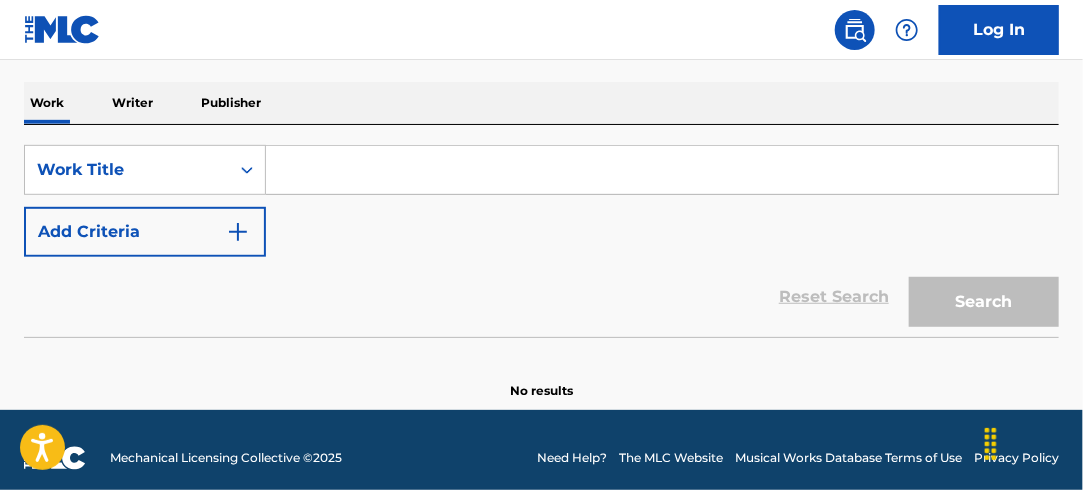 click at bounding box center (662, 170) 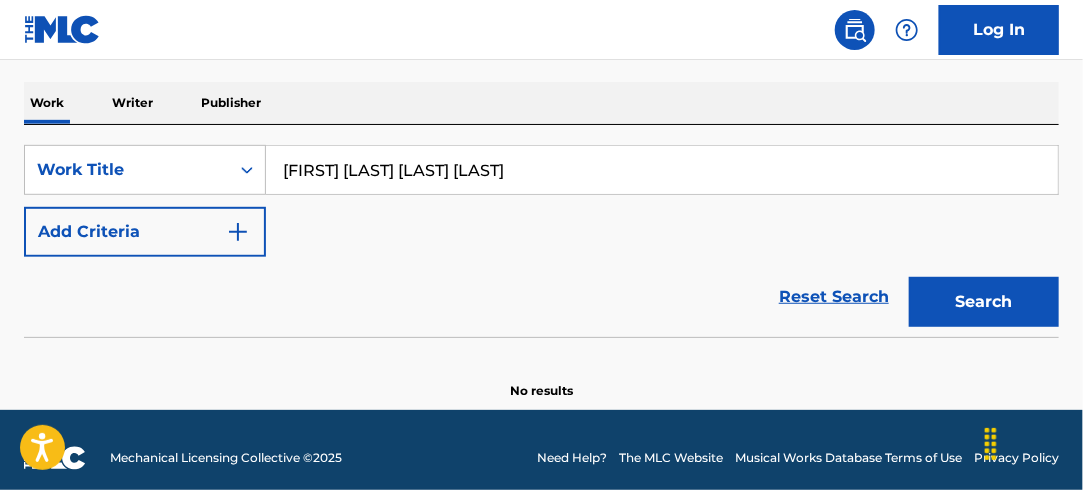 type on "[FIRST] [LAST] [LAST] [LAST]" 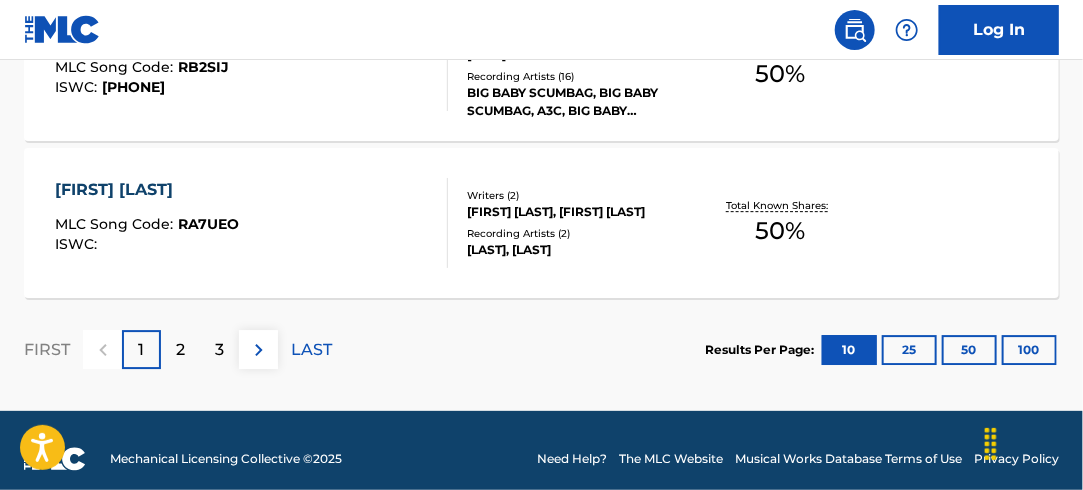 scroll, scrollTop: 1957, scrollLeft: 0, axis: vertical 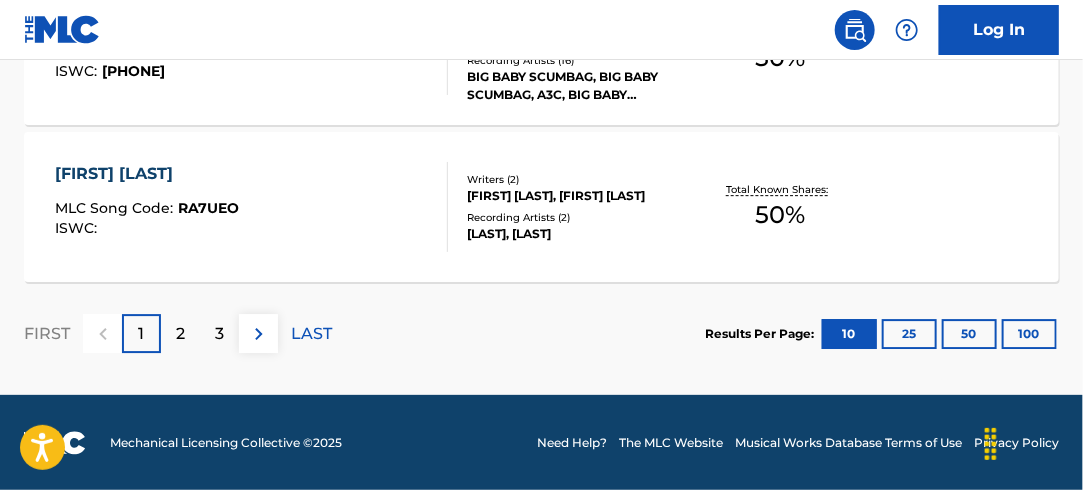 click on "2" at bounding box center [180, 333] 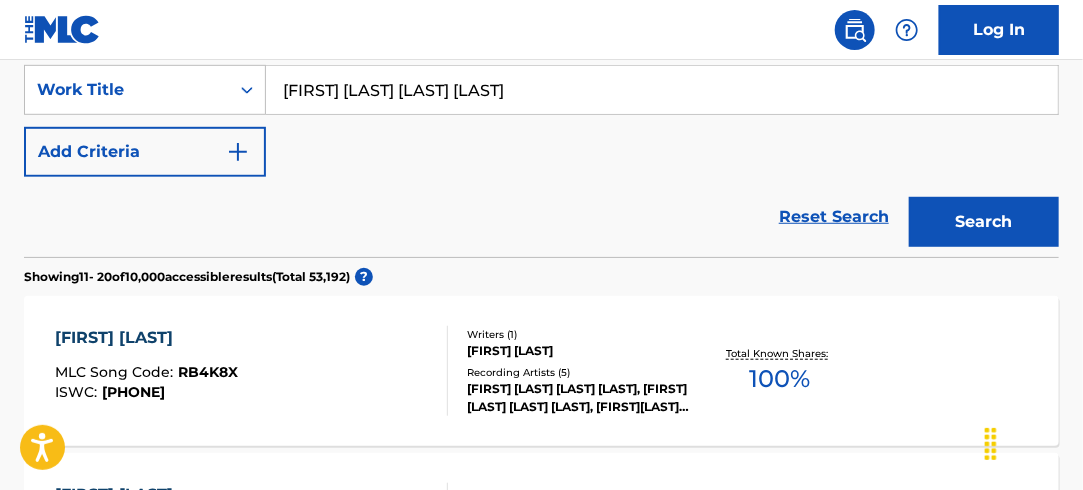 scroll, scrollTop: 1957, scrollLeft: 0, axis: vertical 